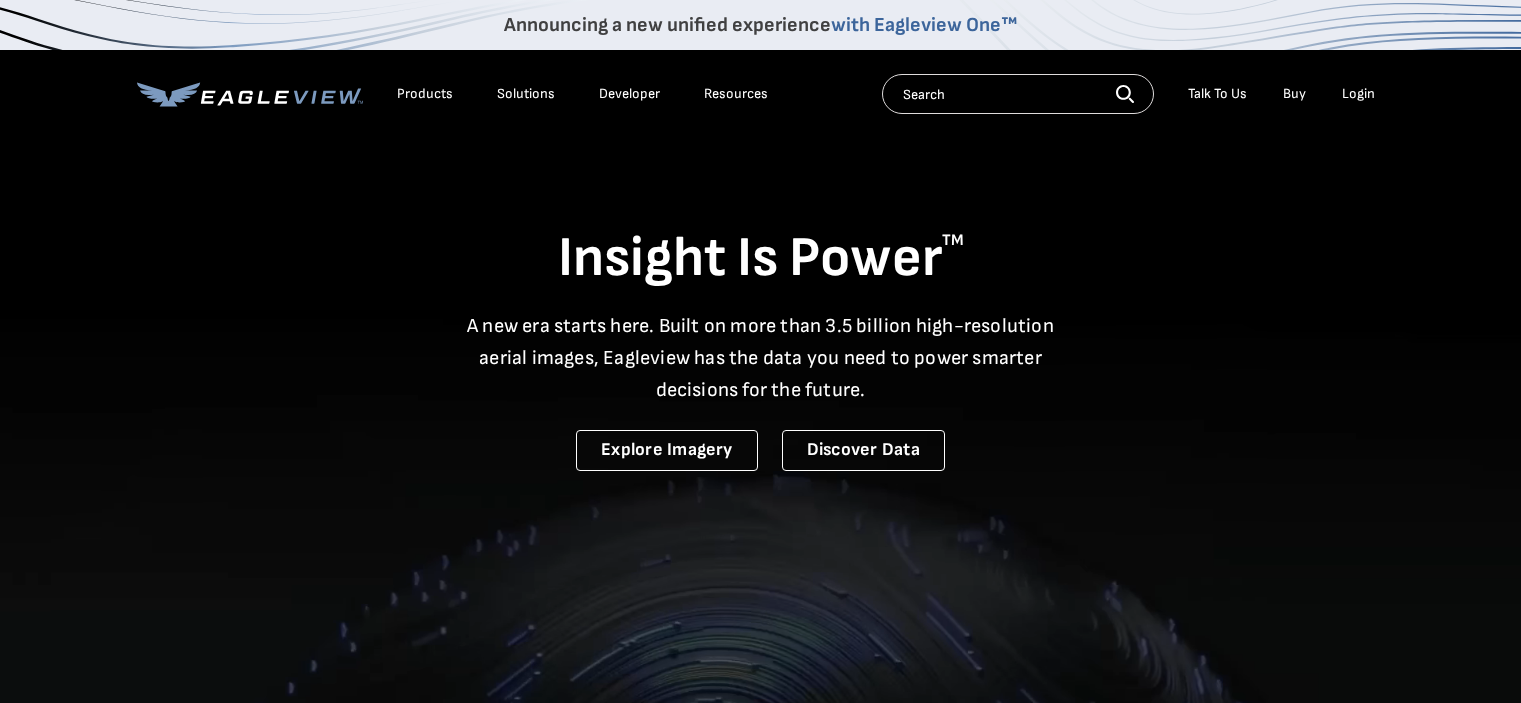 scroll, scrollTop: 0, scrollLeft: 0, axis: both 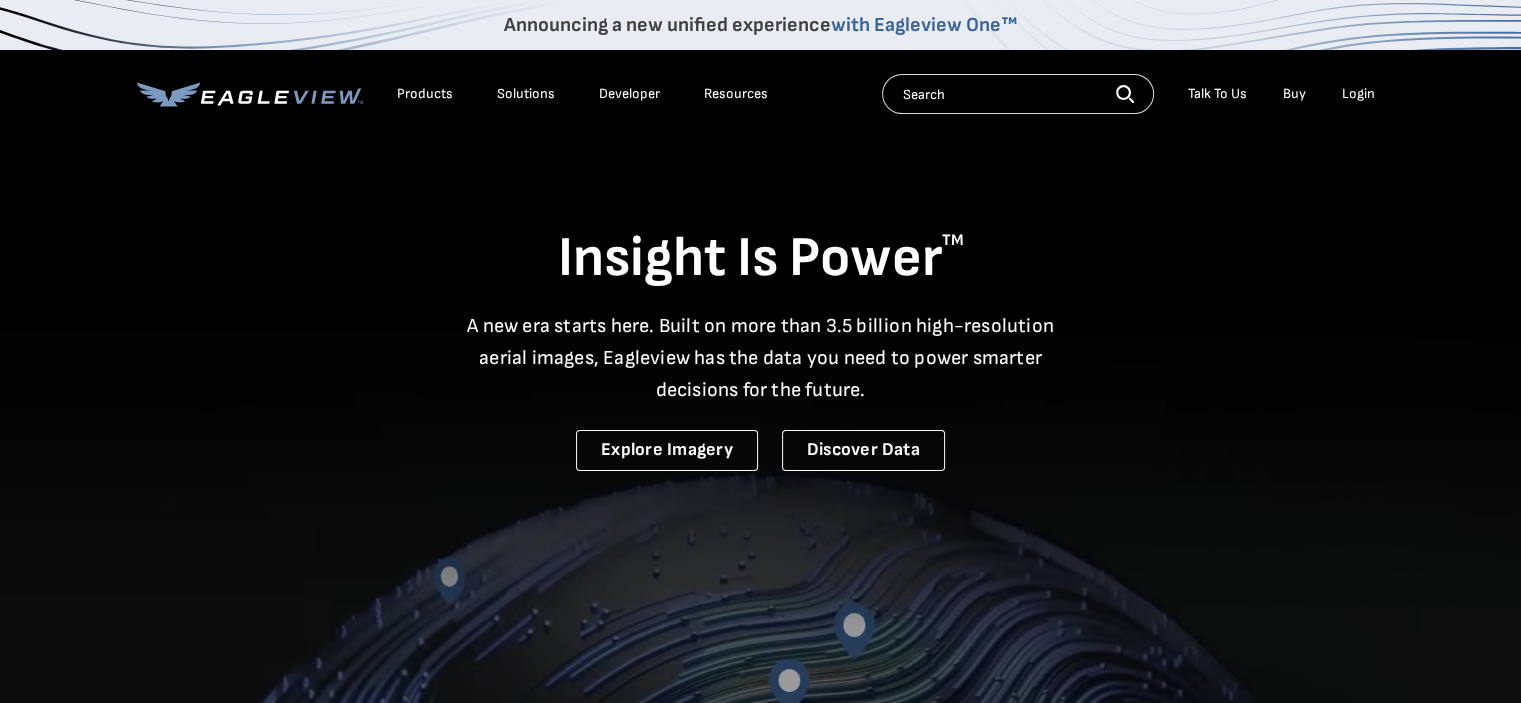 click on "Login" at bounding box center (1358, 94) 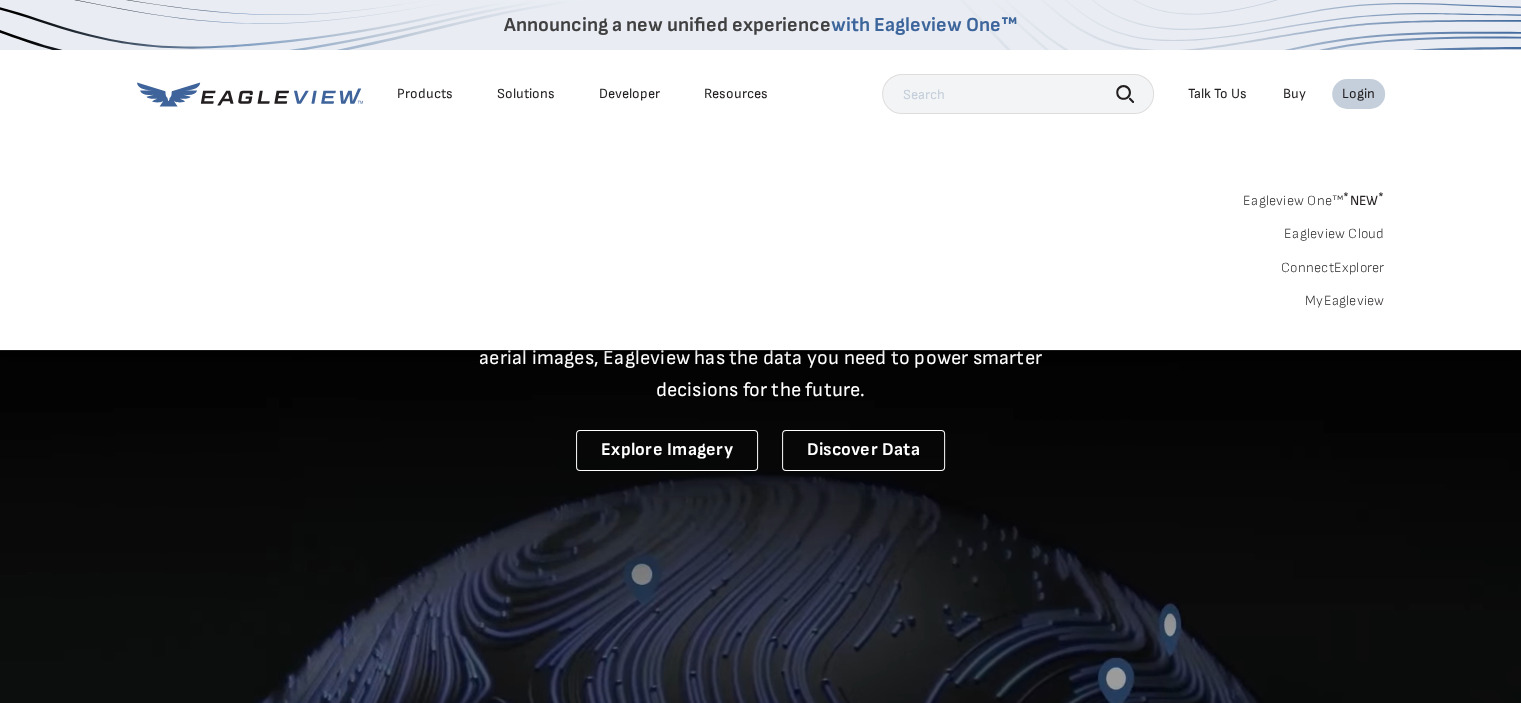 click on "Login" at bounding box center (1358, 94) 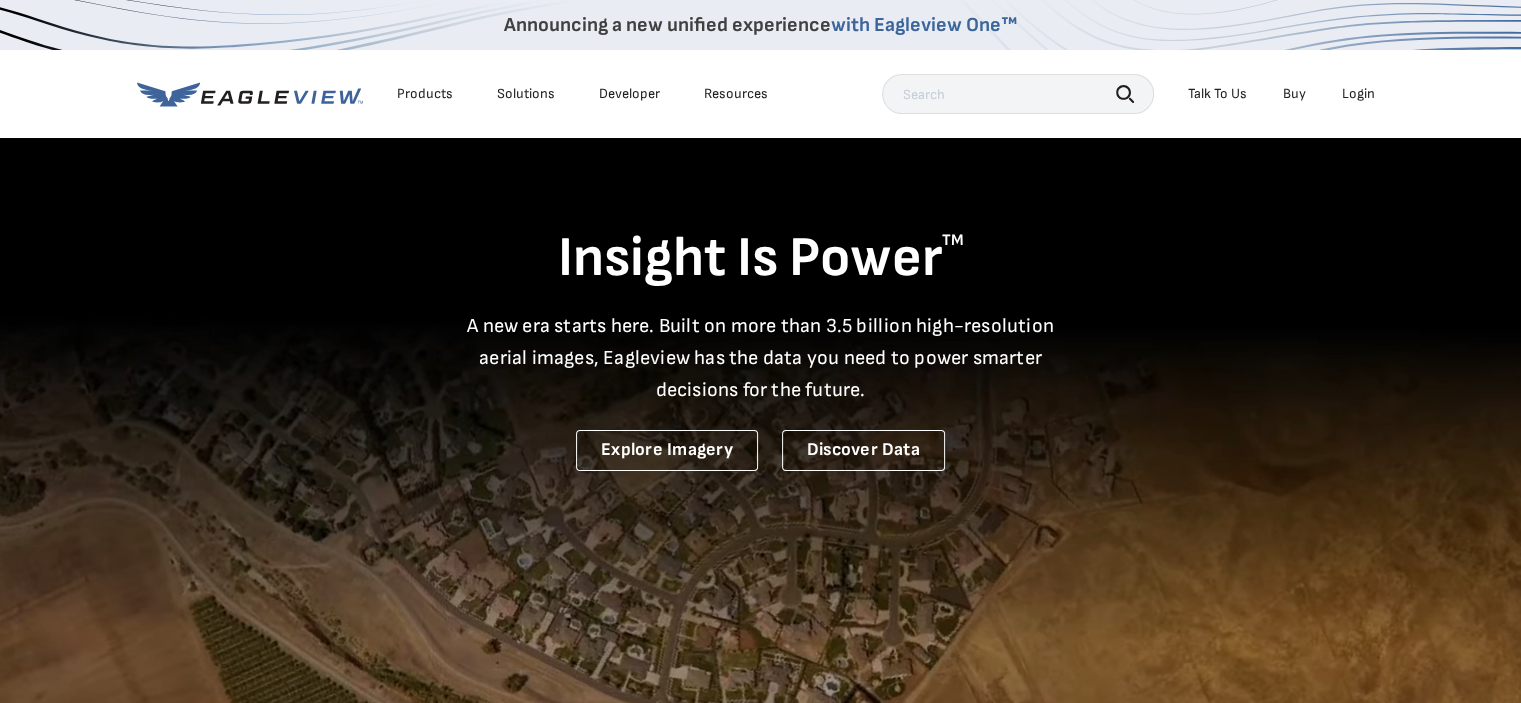 click on "Login" at bounding box center [1358, 94] 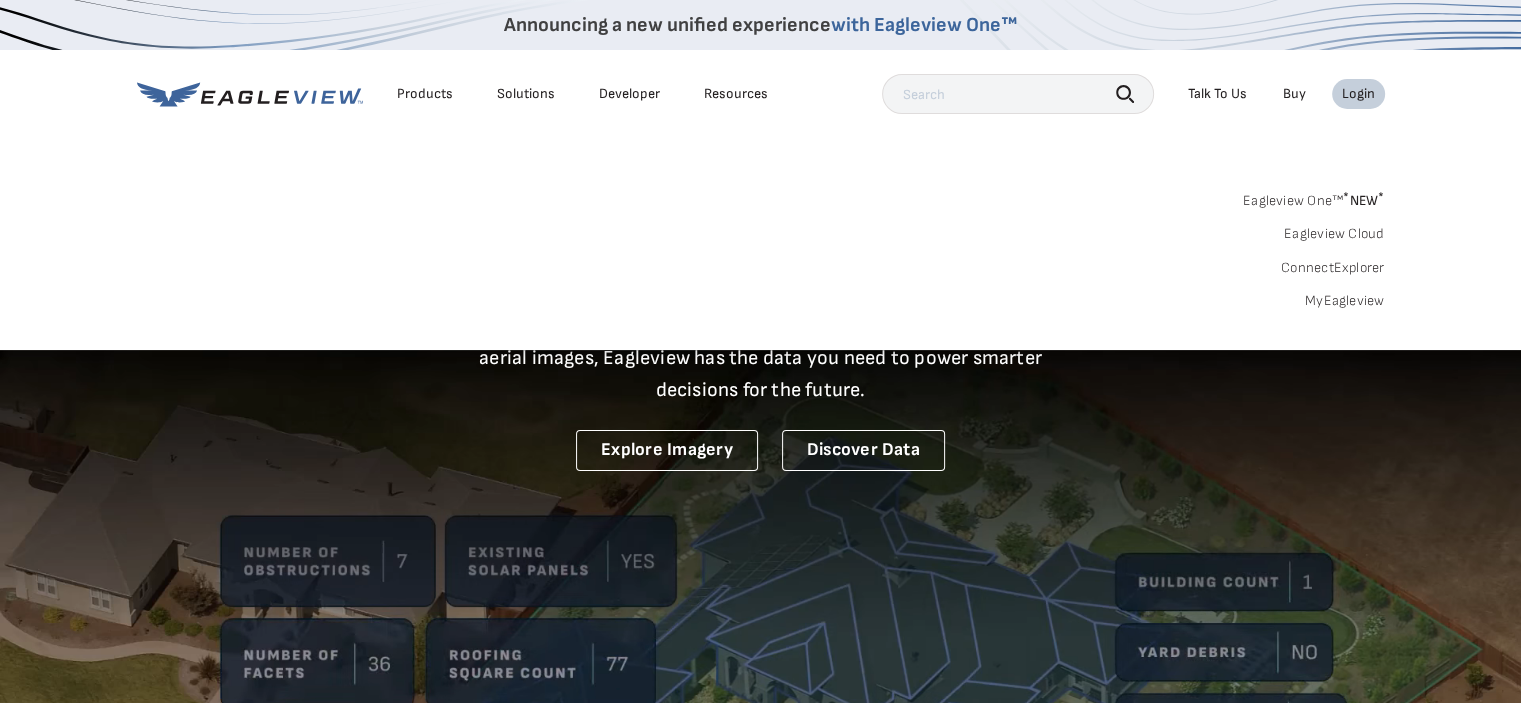 click on "MyEagleview" at bounding box center [1345, 301] 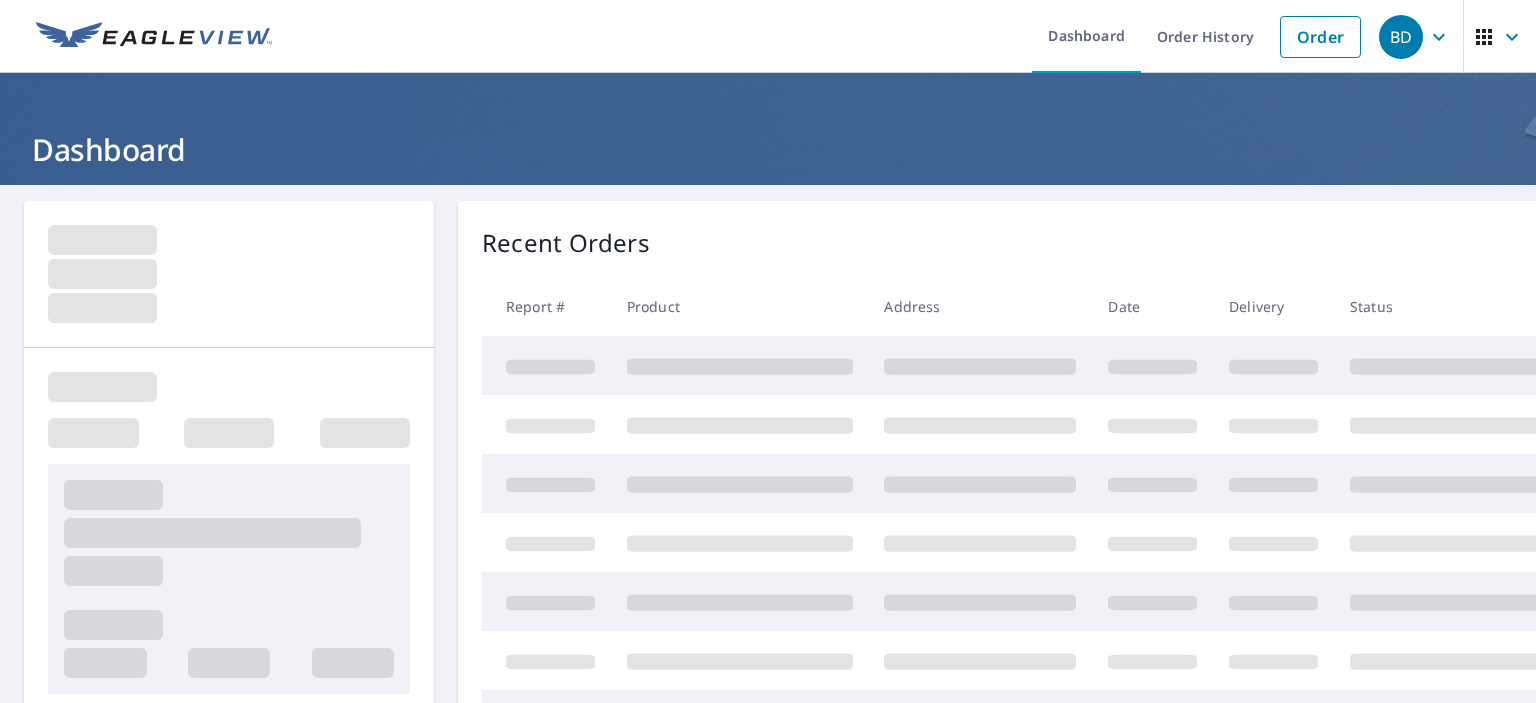 scroll, scrollTop: 0, scrollLeft: 0, axis: both 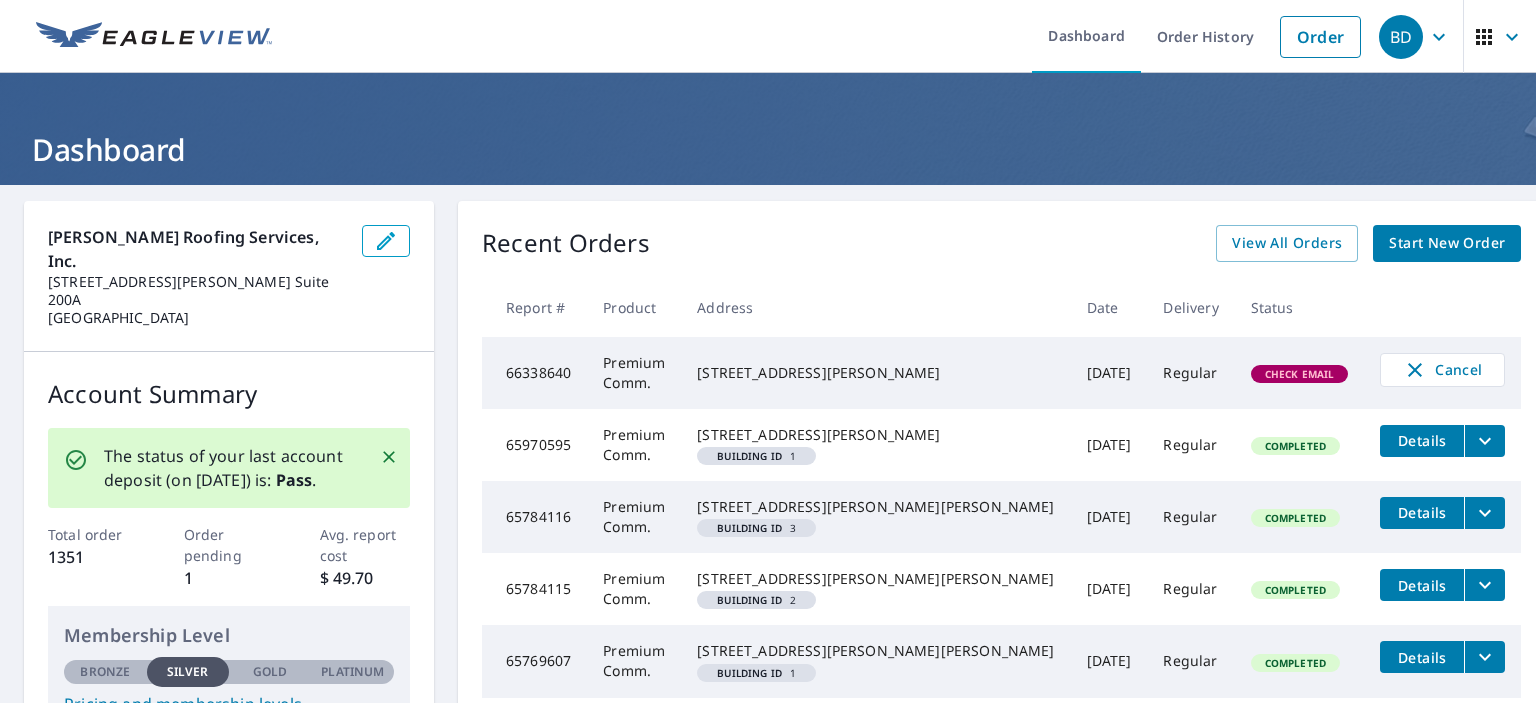 click on "Start New Order" at bounding box center (1447, 243) 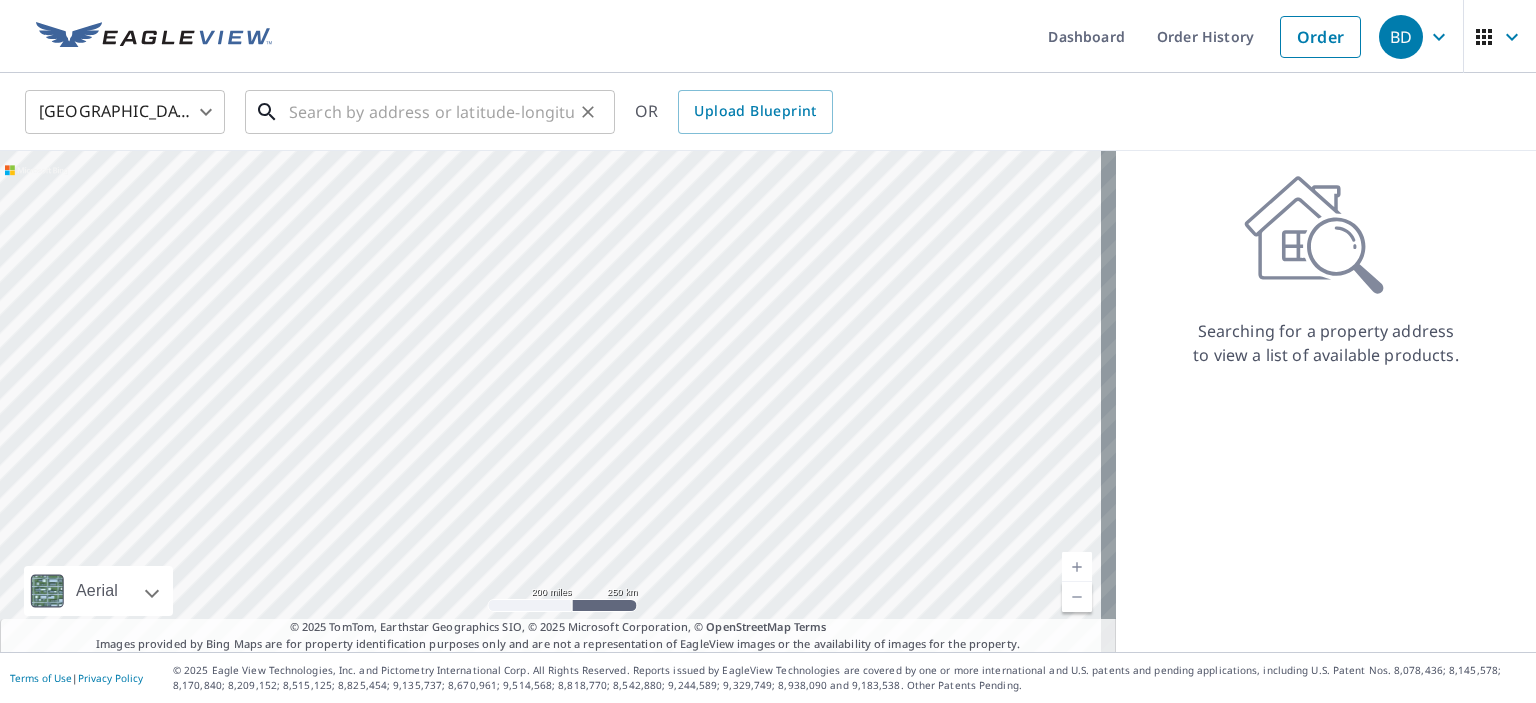 click at bounding box center (431, 112) 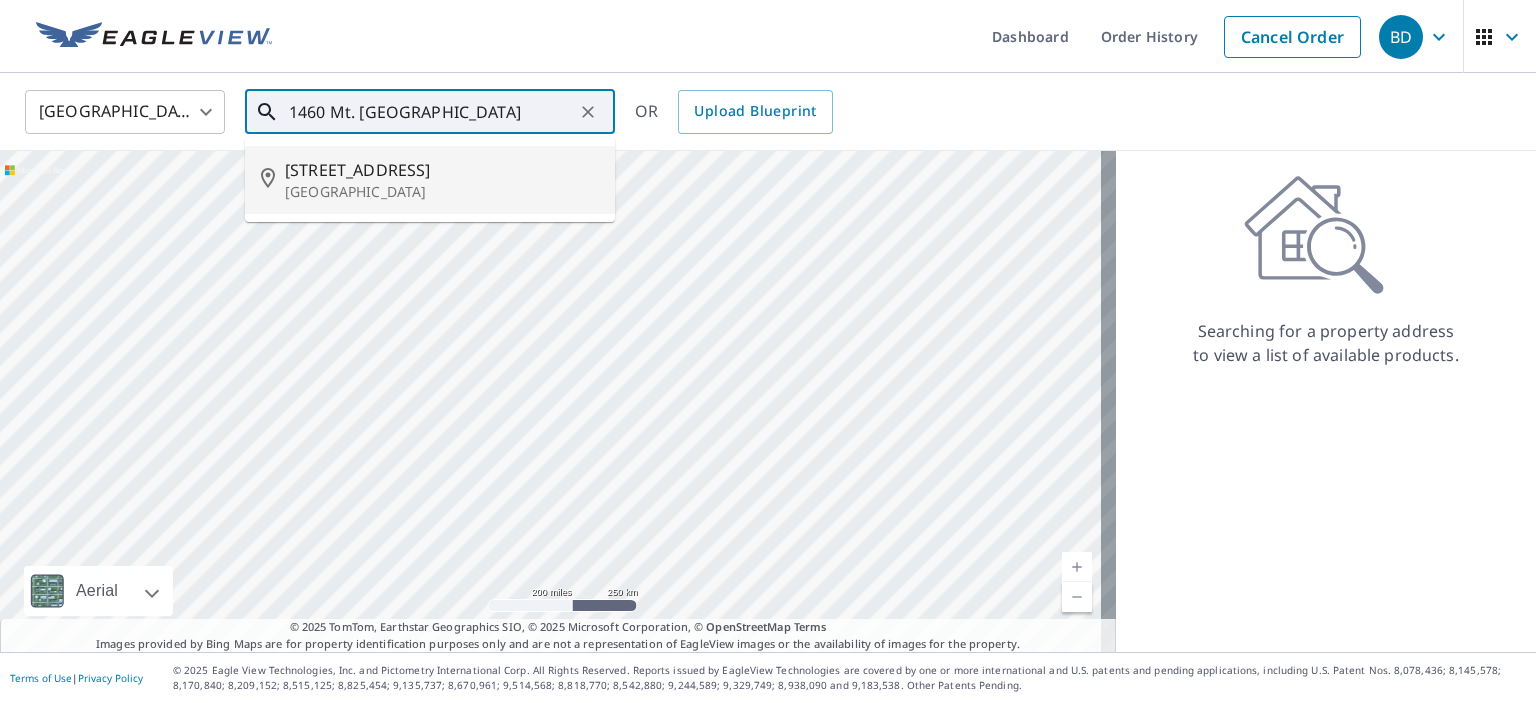 click on "Winter Springs, FL 32708" at bounding box center (442, 192) 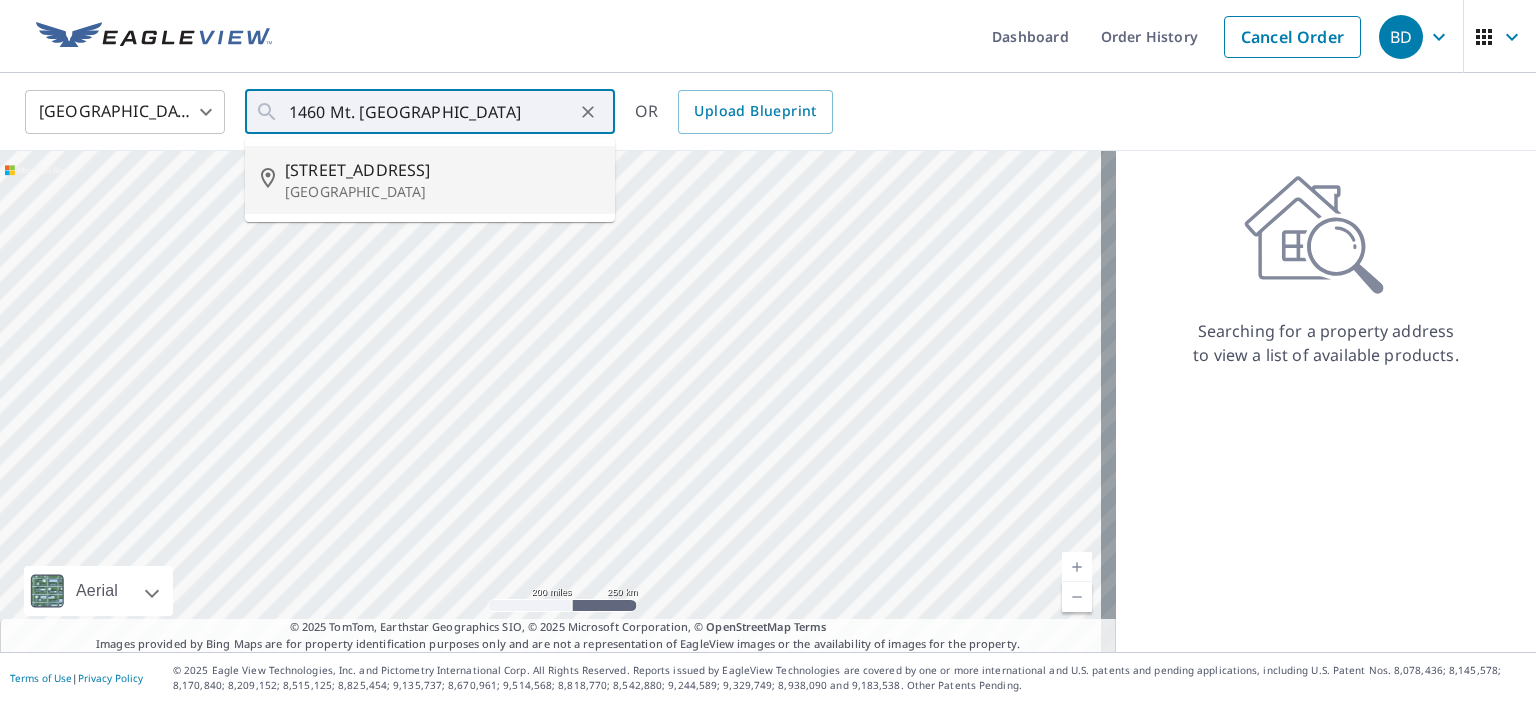 type on "1460 Mt Laurel Dr Winter Springs, FL 32708" 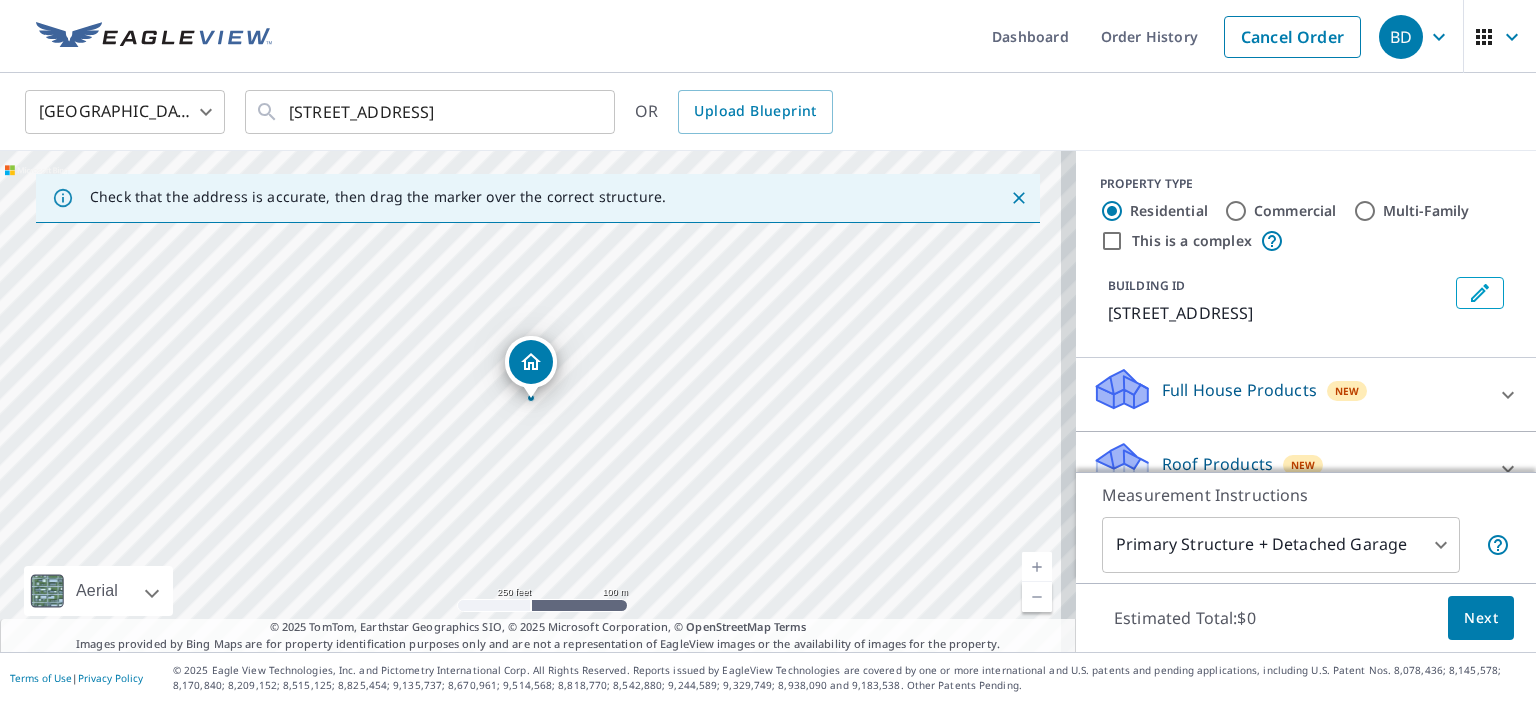 scroll, scrollTop: 204, scrollLeft: 0, axis: vertical 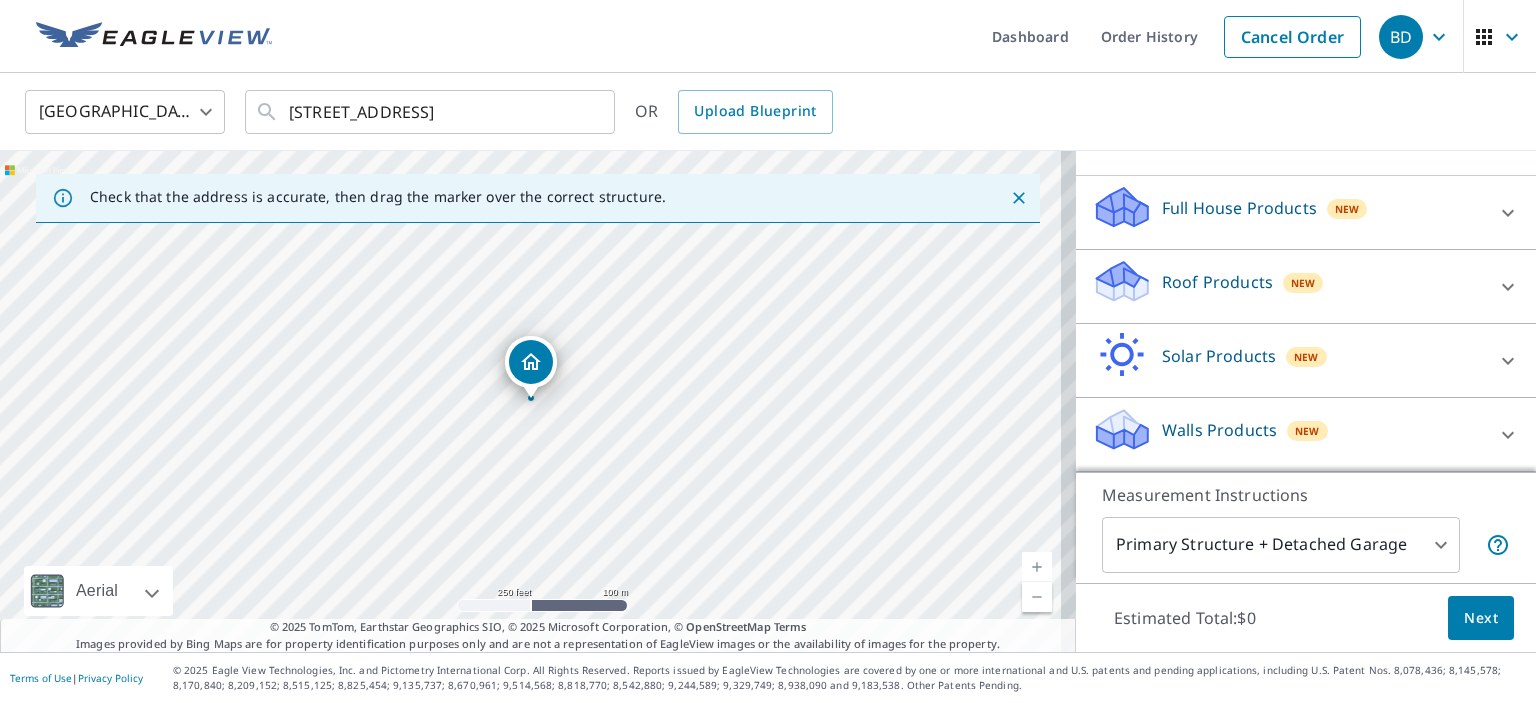 click on "Next" at bounding box center [1481, 618] 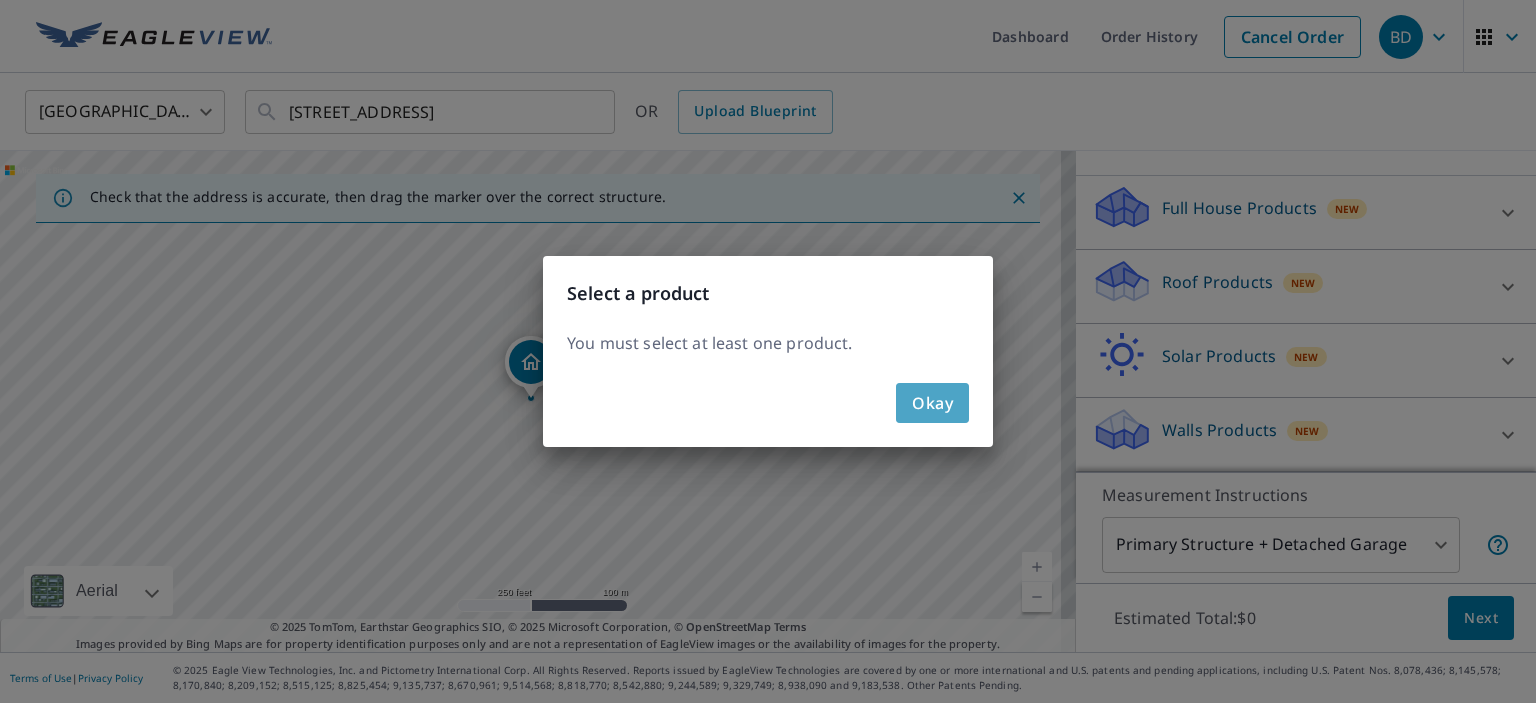 click on "Okay" at bounding box center [932, 403] 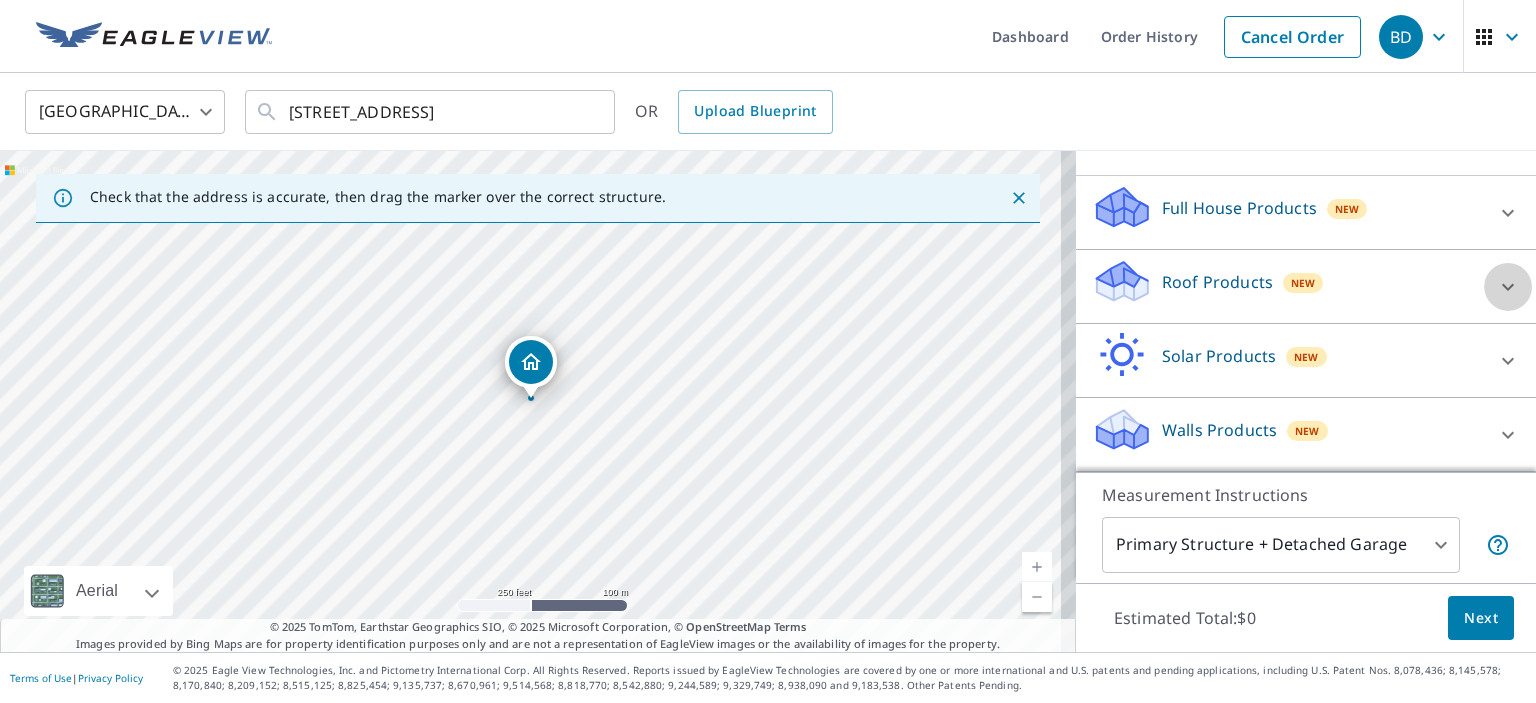click 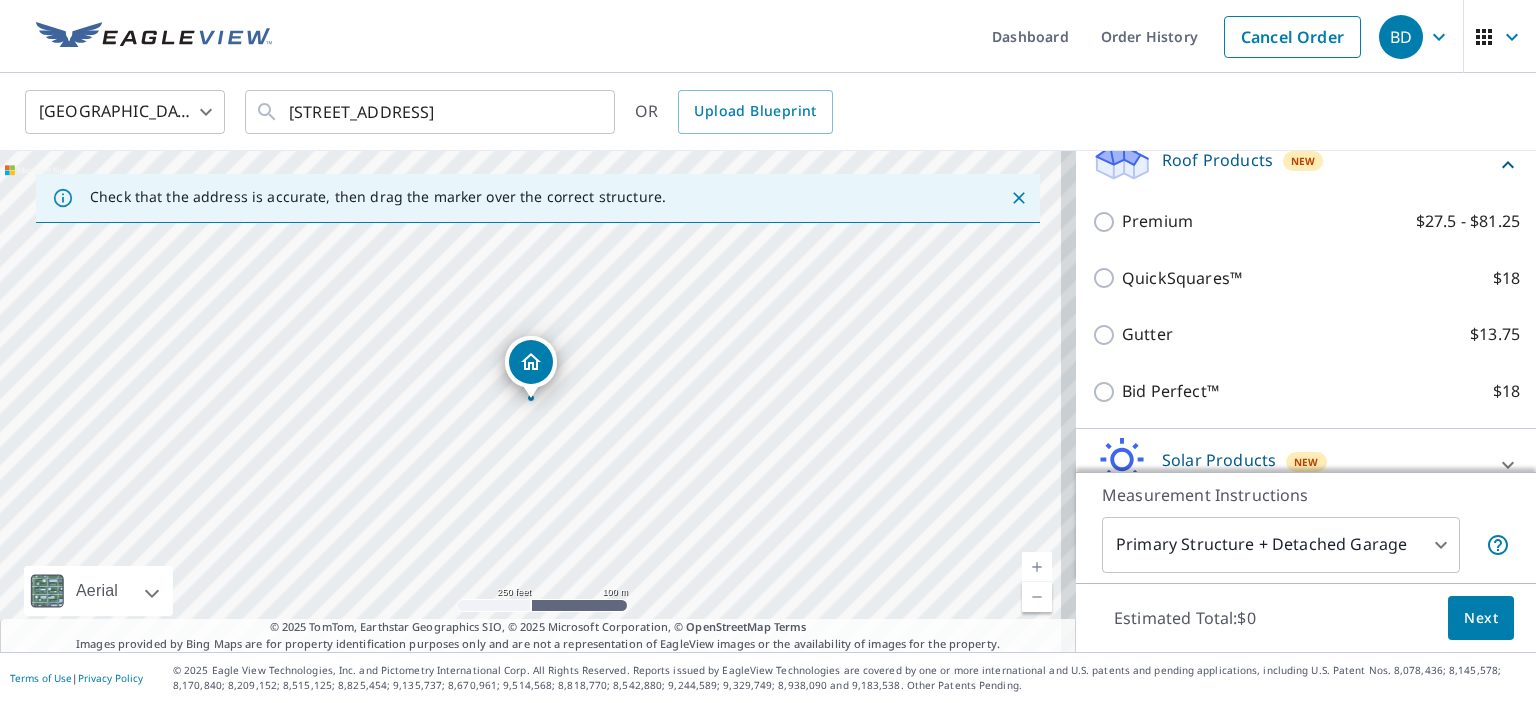scroll, scrollTop: 404, scrollLeft: 0, axis: vertical 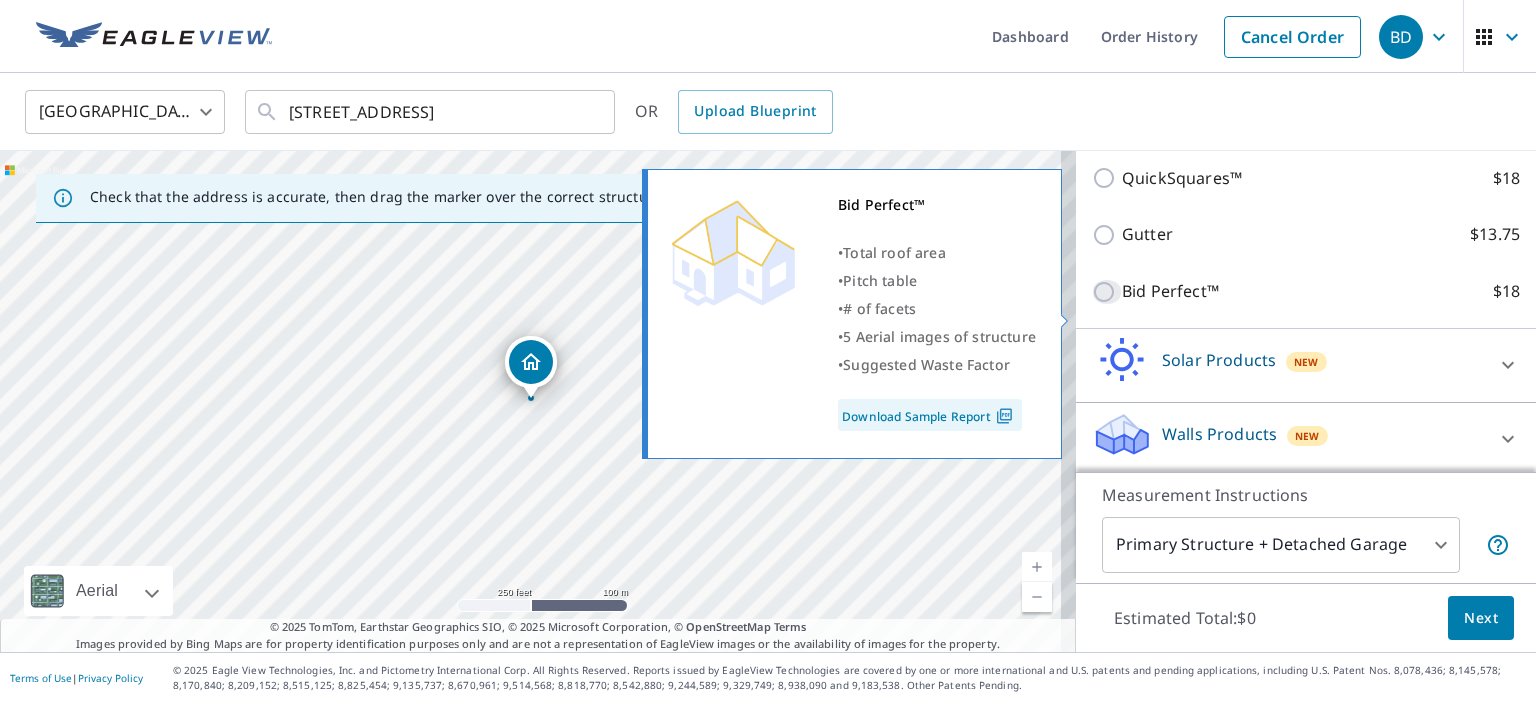 click on "Bid Perfect™ $18" at bounding box center (1107, 292) 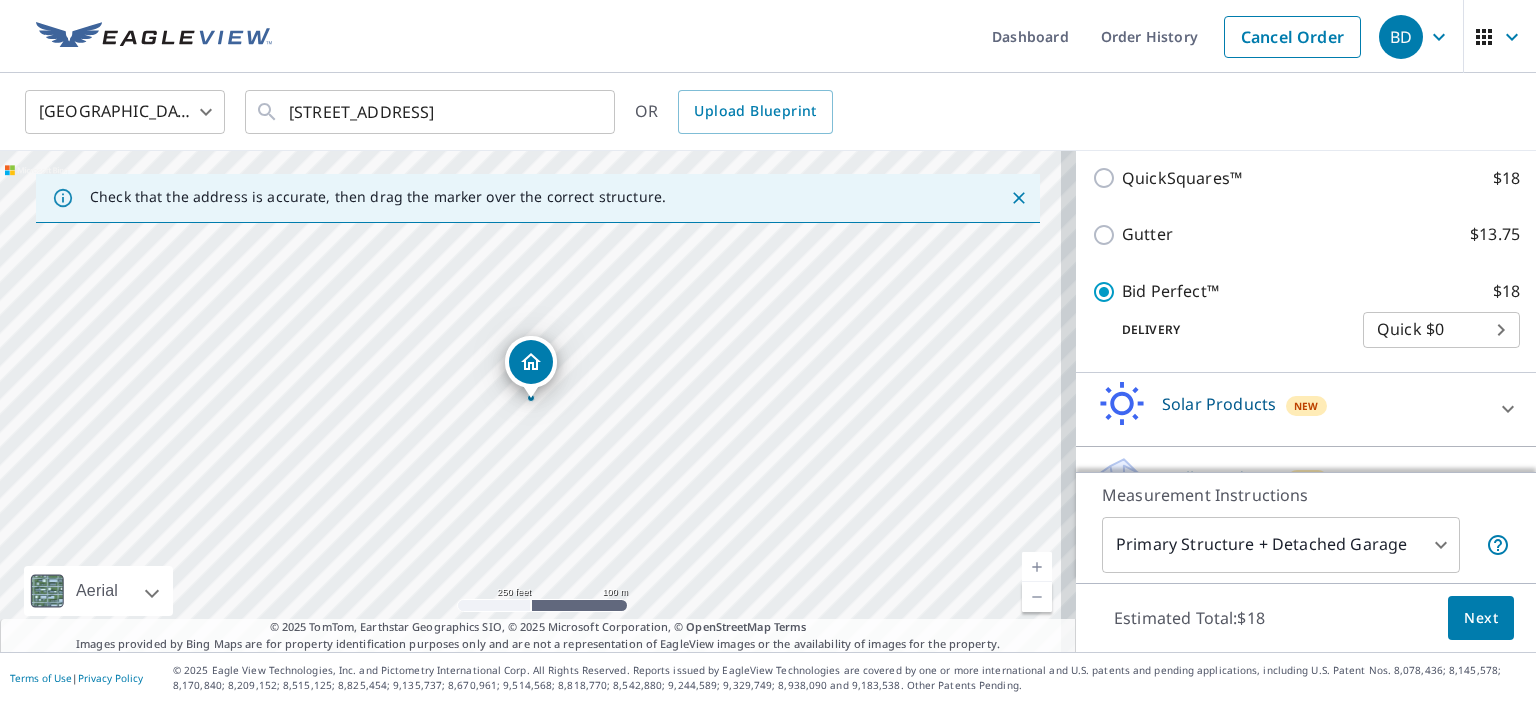 scroll, scrollTop: 495, scrollLeft: 0, axis: vertical 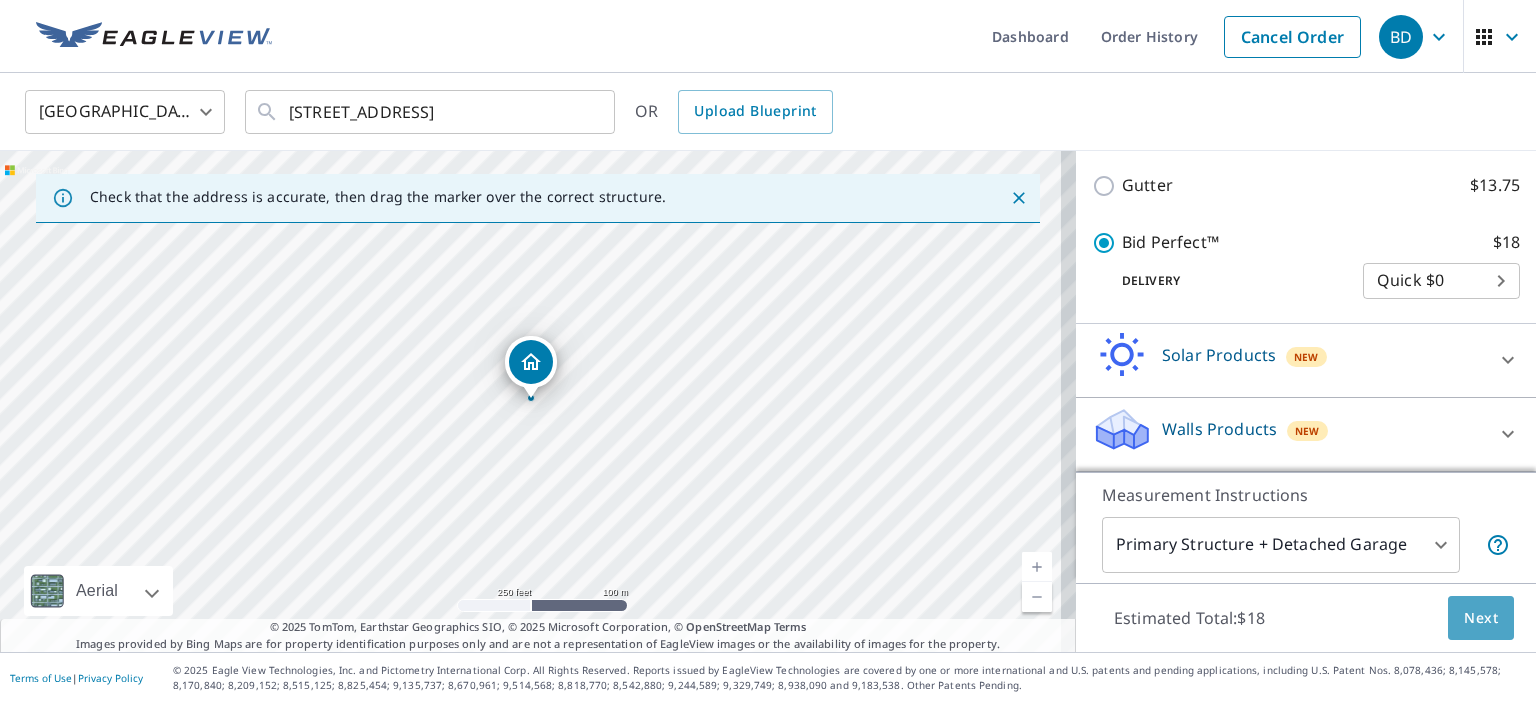 click on "Next" at bounding box center (1481, 618) 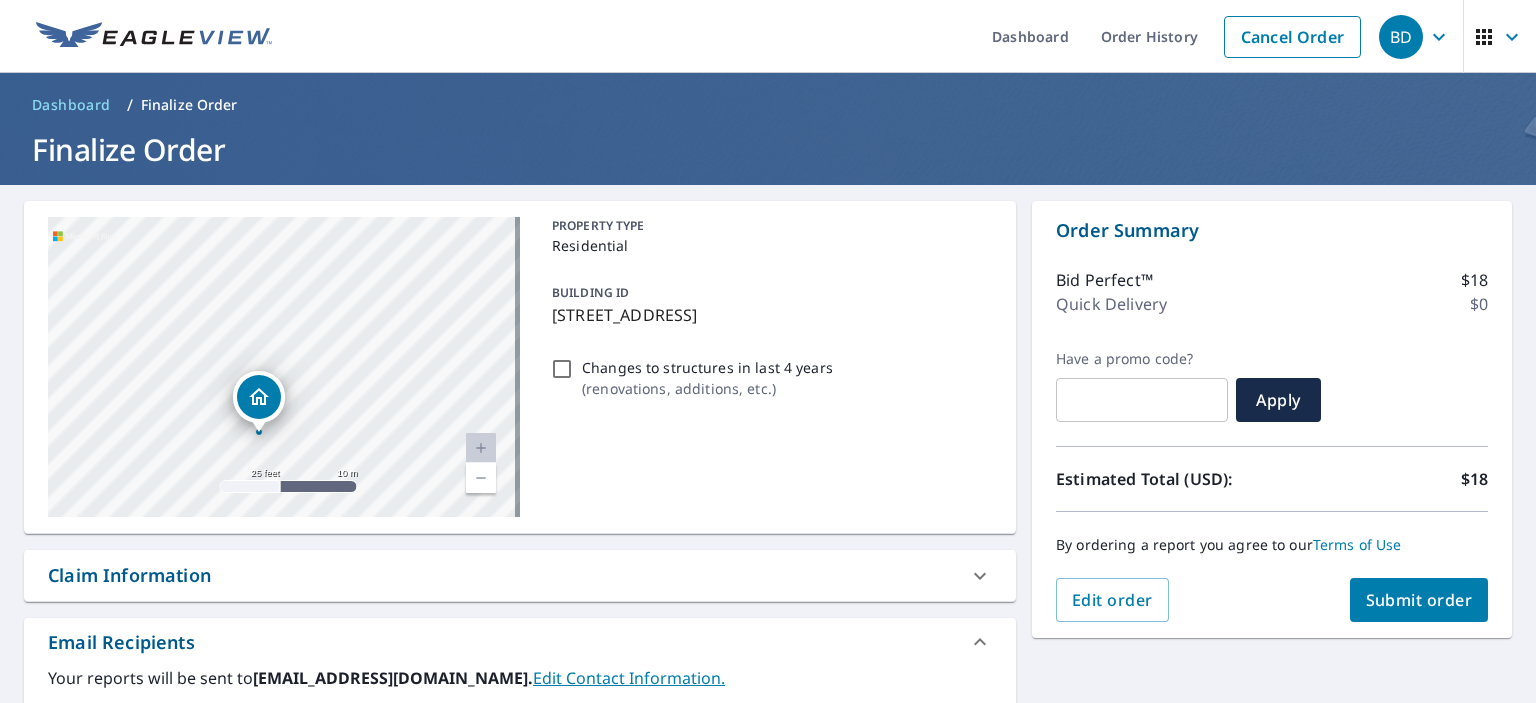 drag, startPoint x: 308, startPoint y: 426, endPoint x: 372, endPoint y: 315, distance: 128.12885 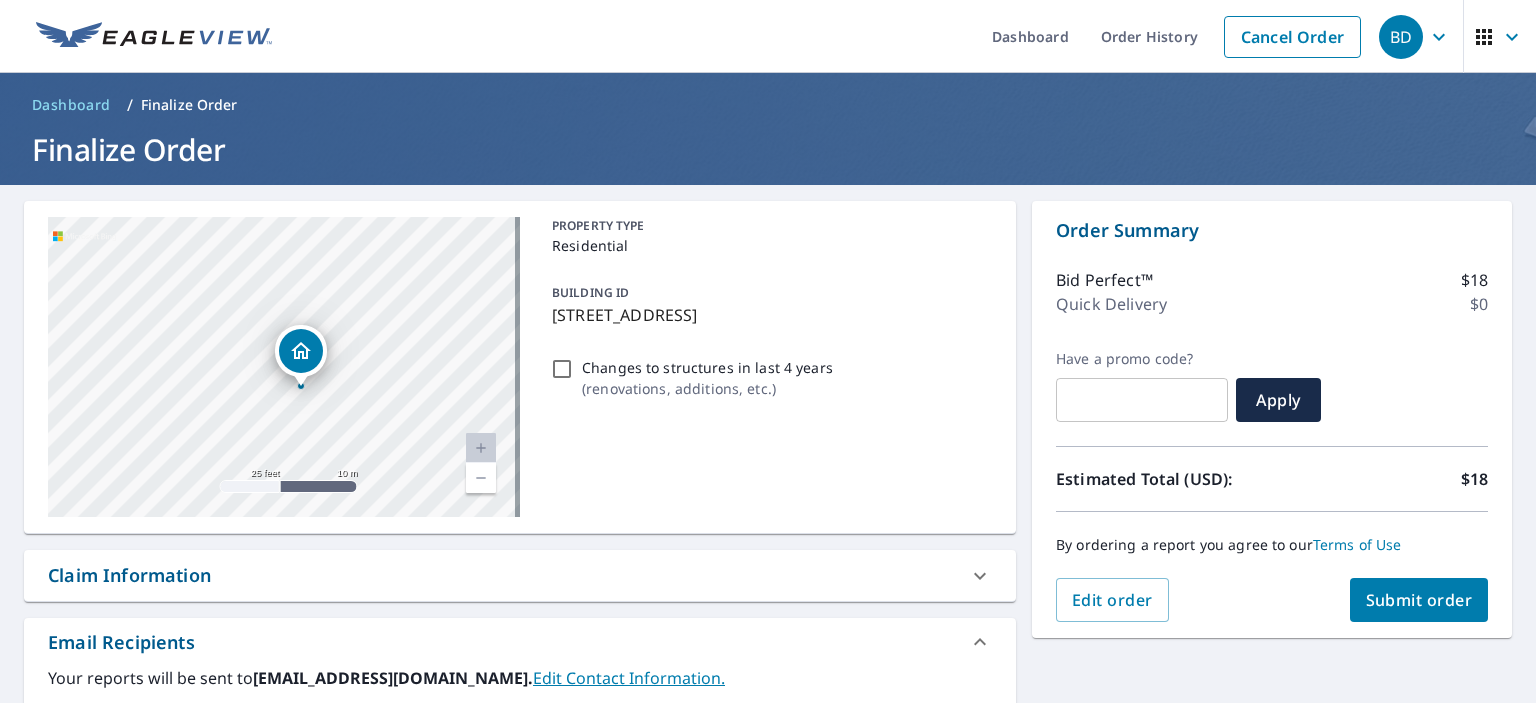 drag, startPoint x: 290, startPoint y: 411, endPoint x: 323, endPoint y: 367, distance: 55 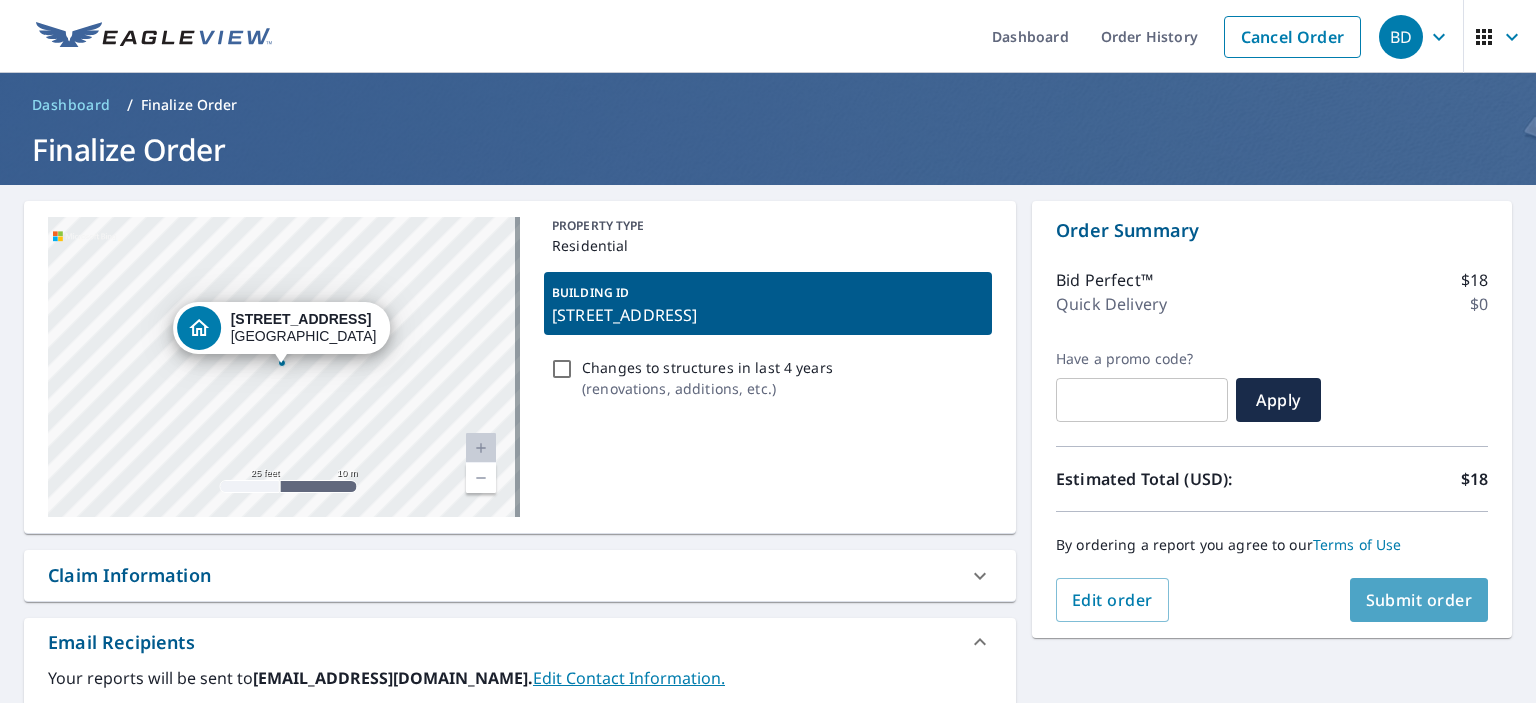 click on "Submit order" at bounding box center [1419, 600] 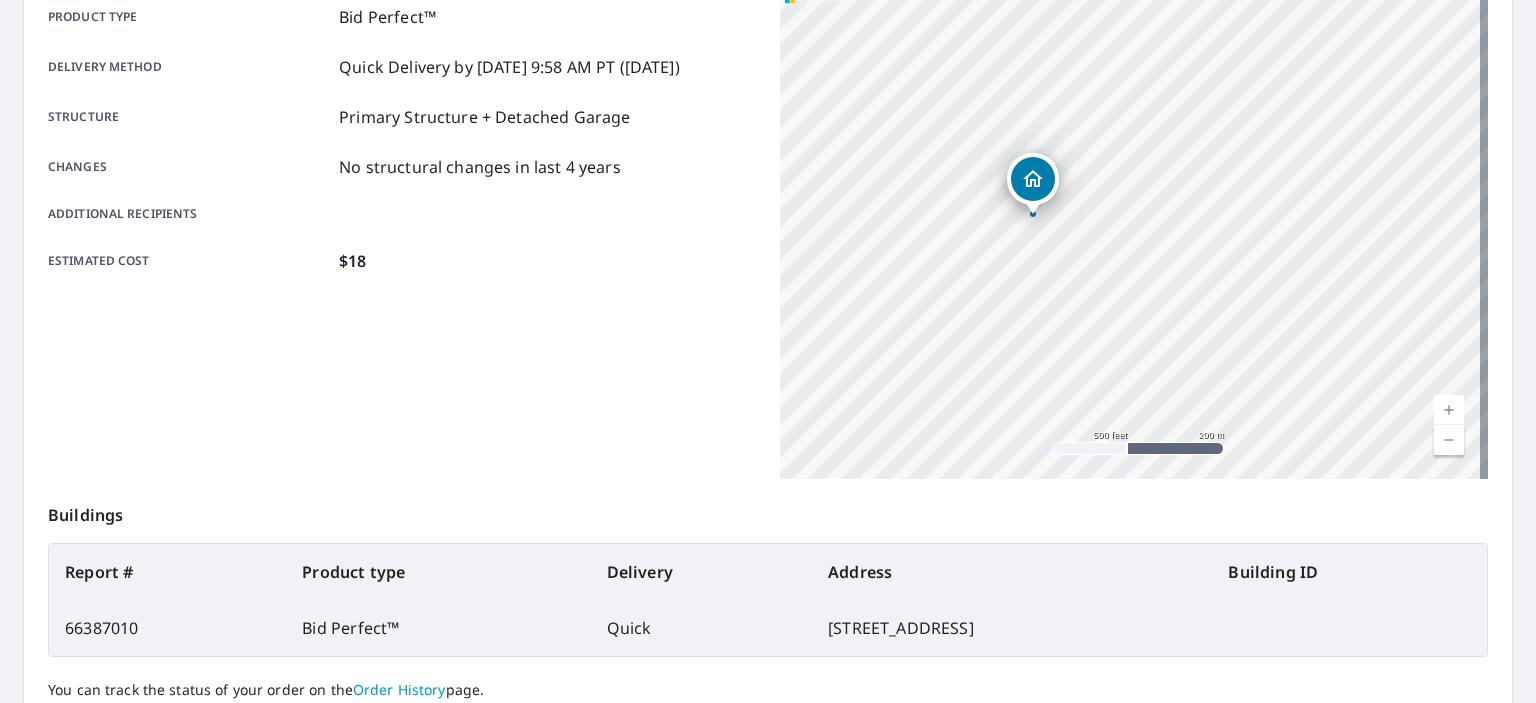scroll, scrollTop: 472, scrollLeft: 0, axis: vertical 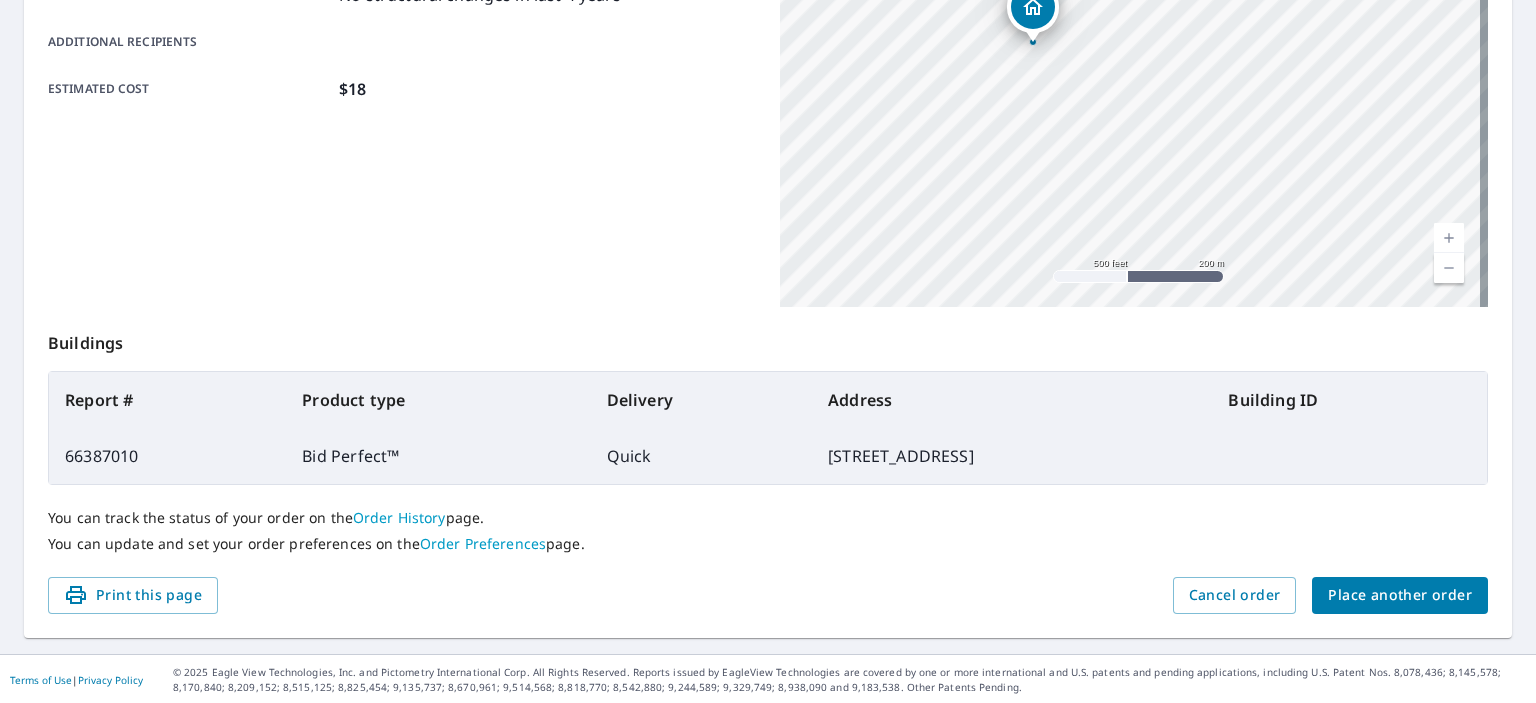 click on "Place another order" at bounding box center [1400, 595] 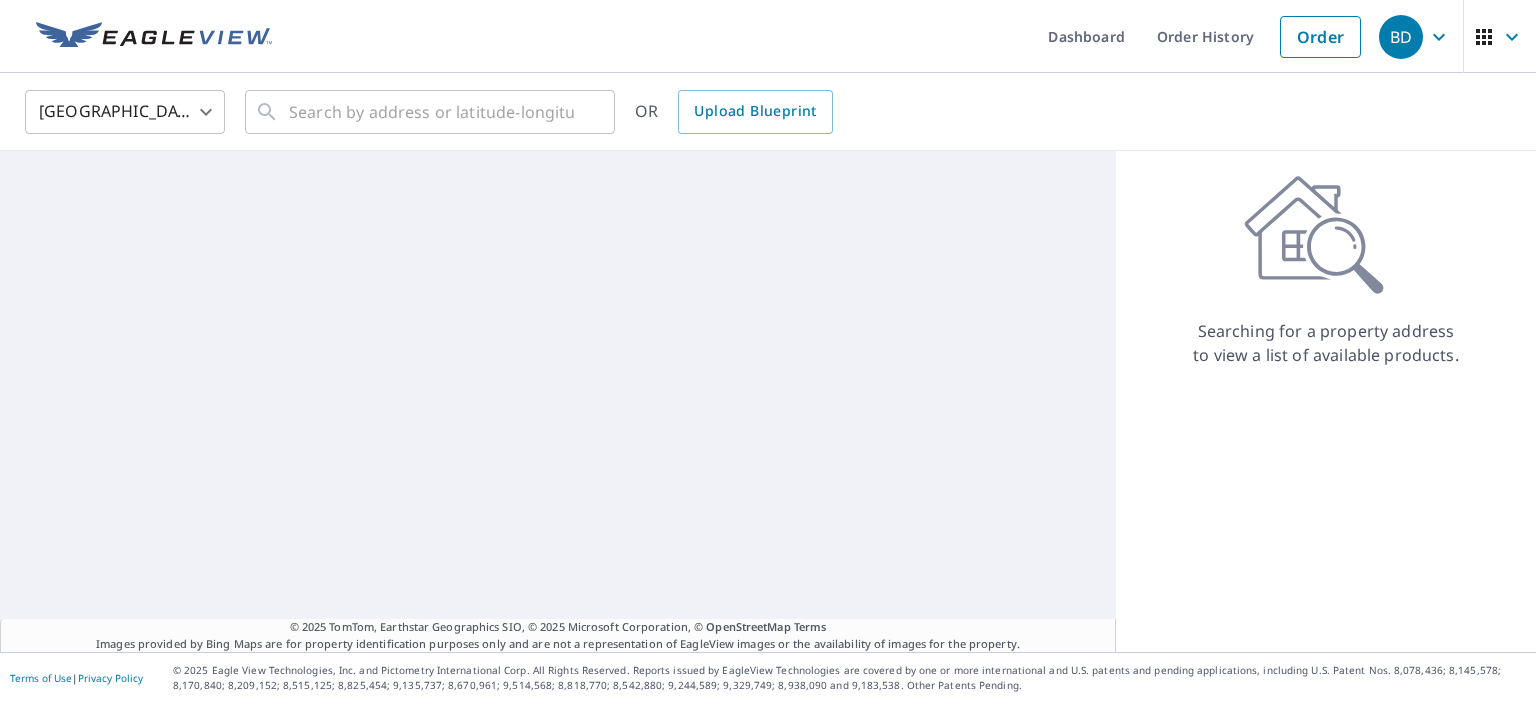 scroll, scrollTop: 0, scrollLeft: 0, axis: both 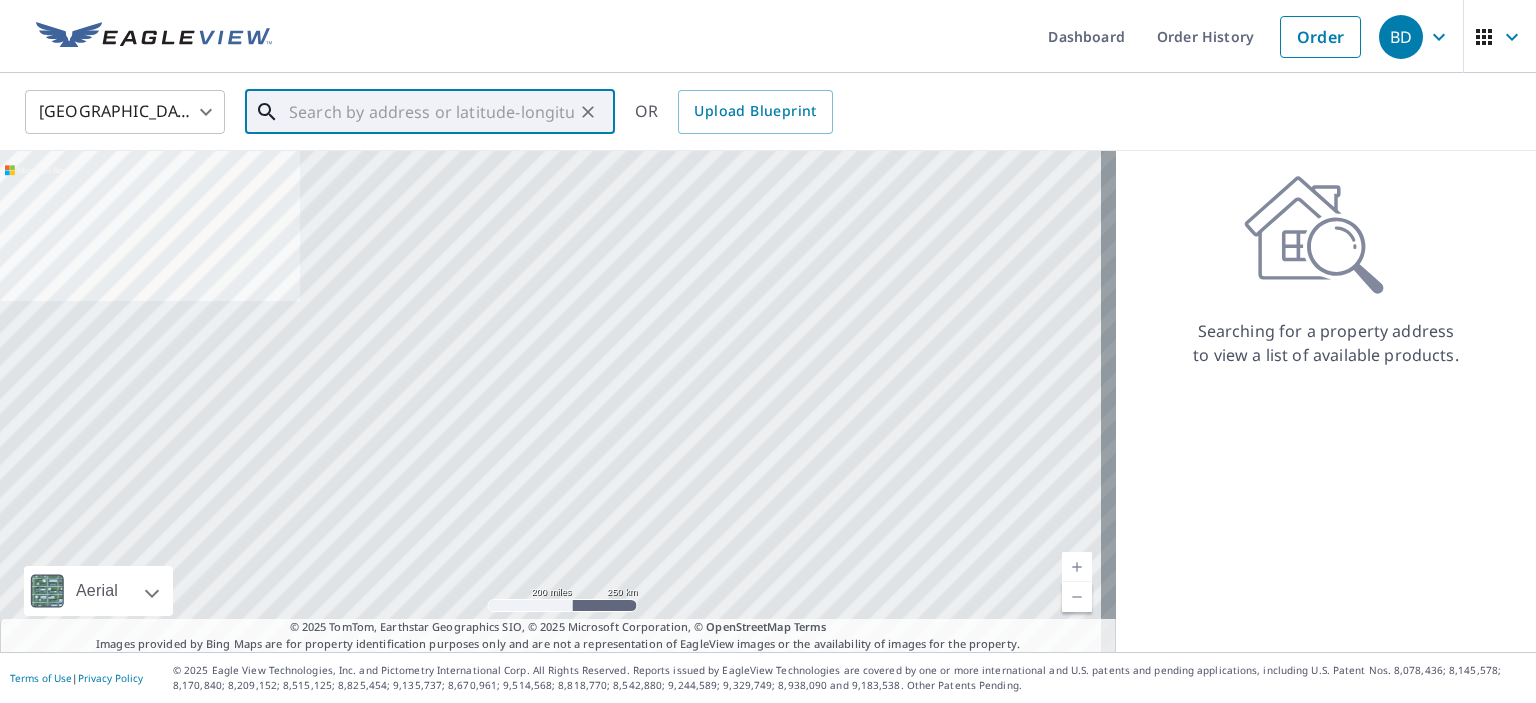 click at bounding box center (431, 112) 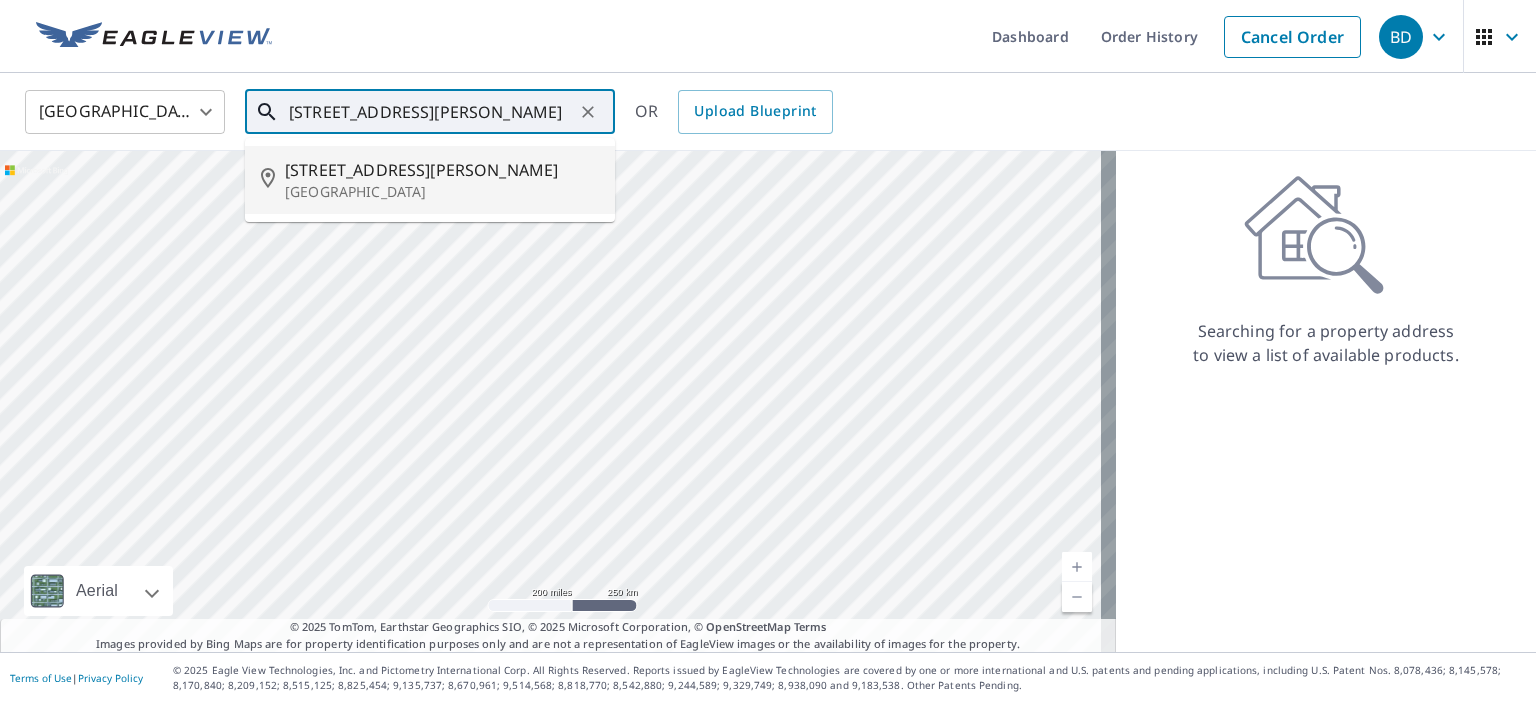click on "Orlando, FL 32803" at bounding box center (442, 192) 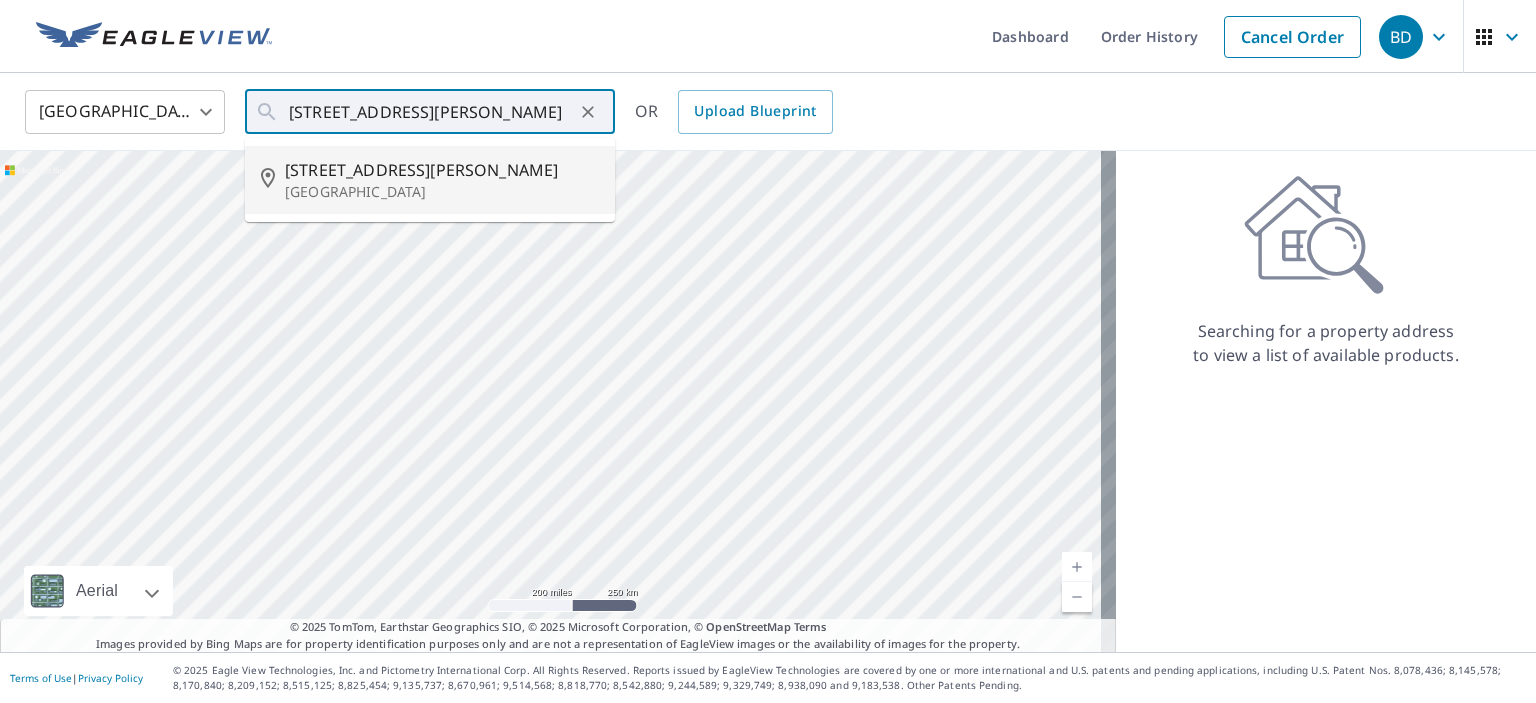 type on "4323 Rixey St Orlando, FL 32803" 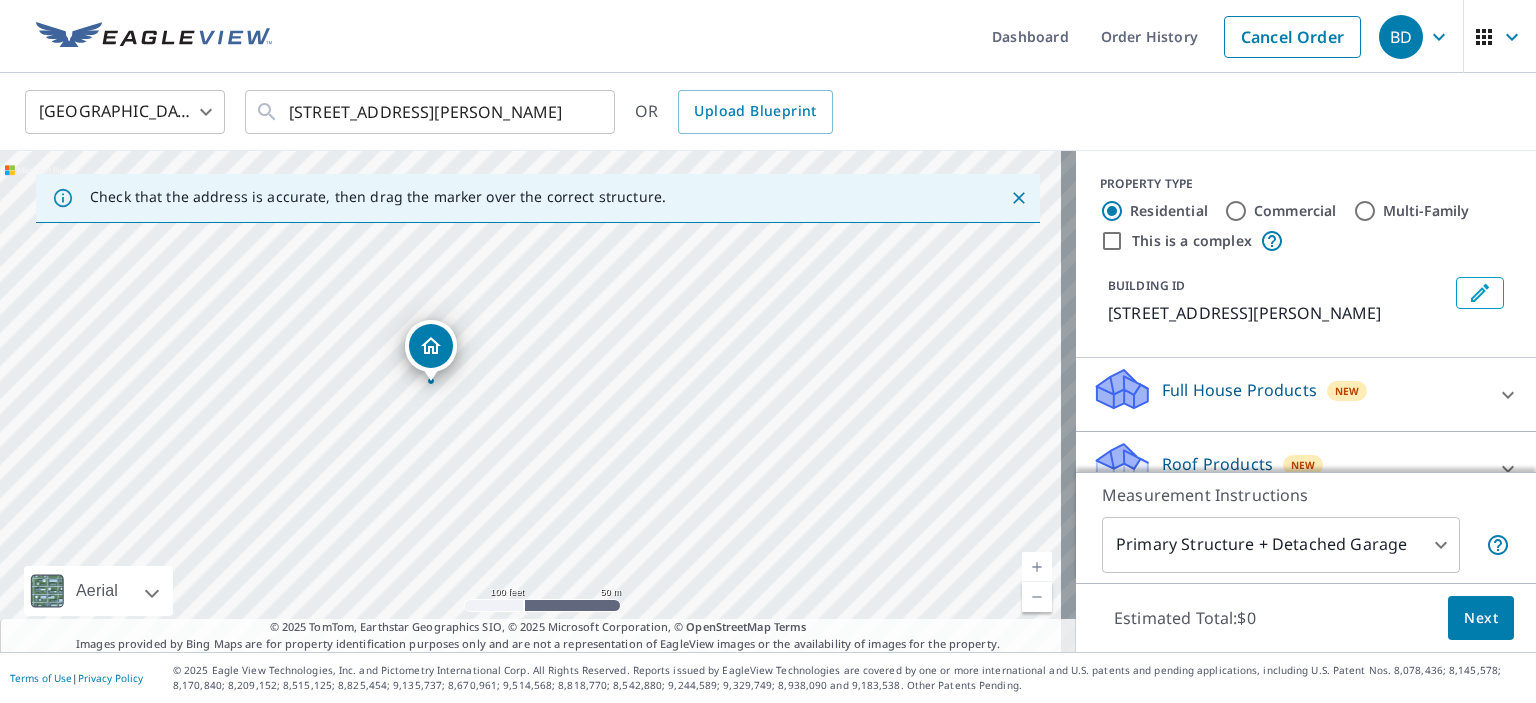 click 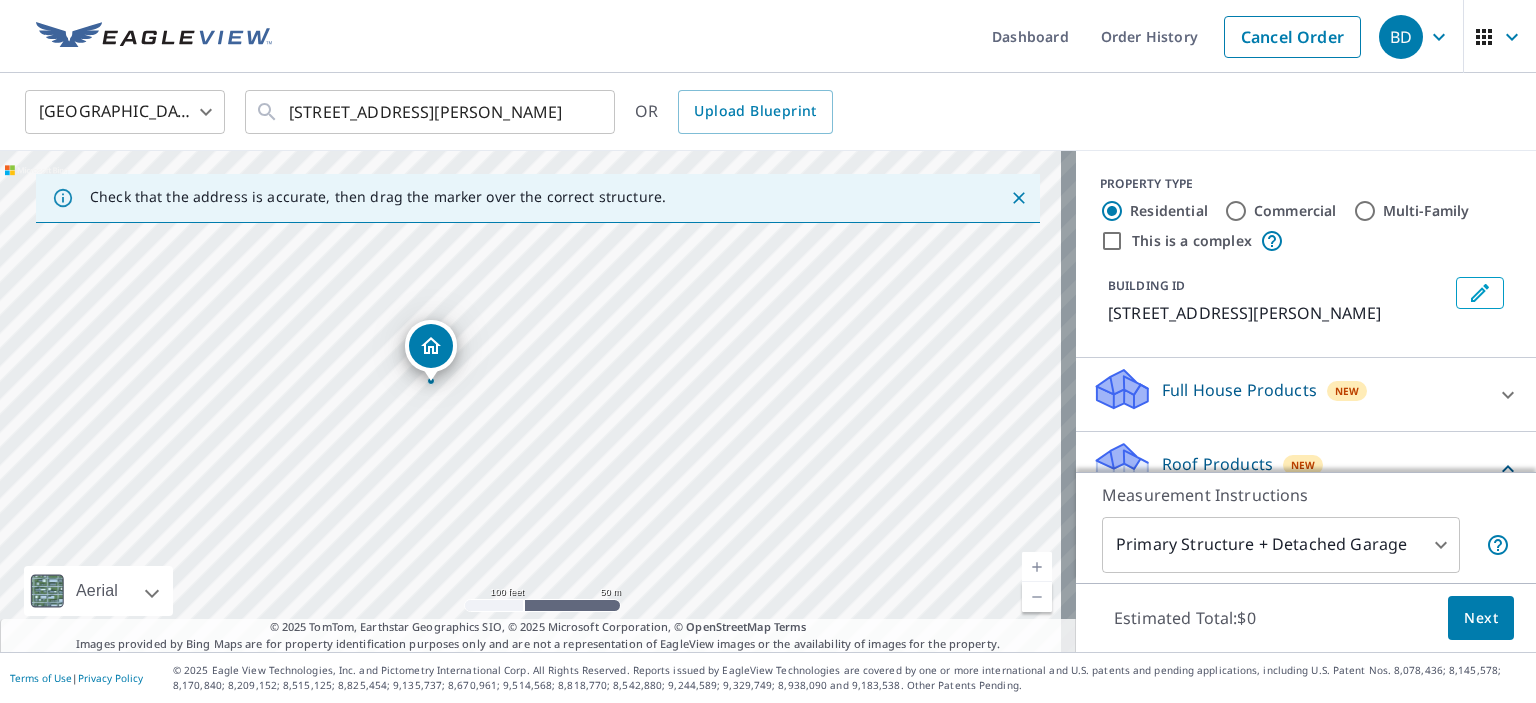 scroll, scrollTop: 200, scrollLeft: 0, axis: vertical 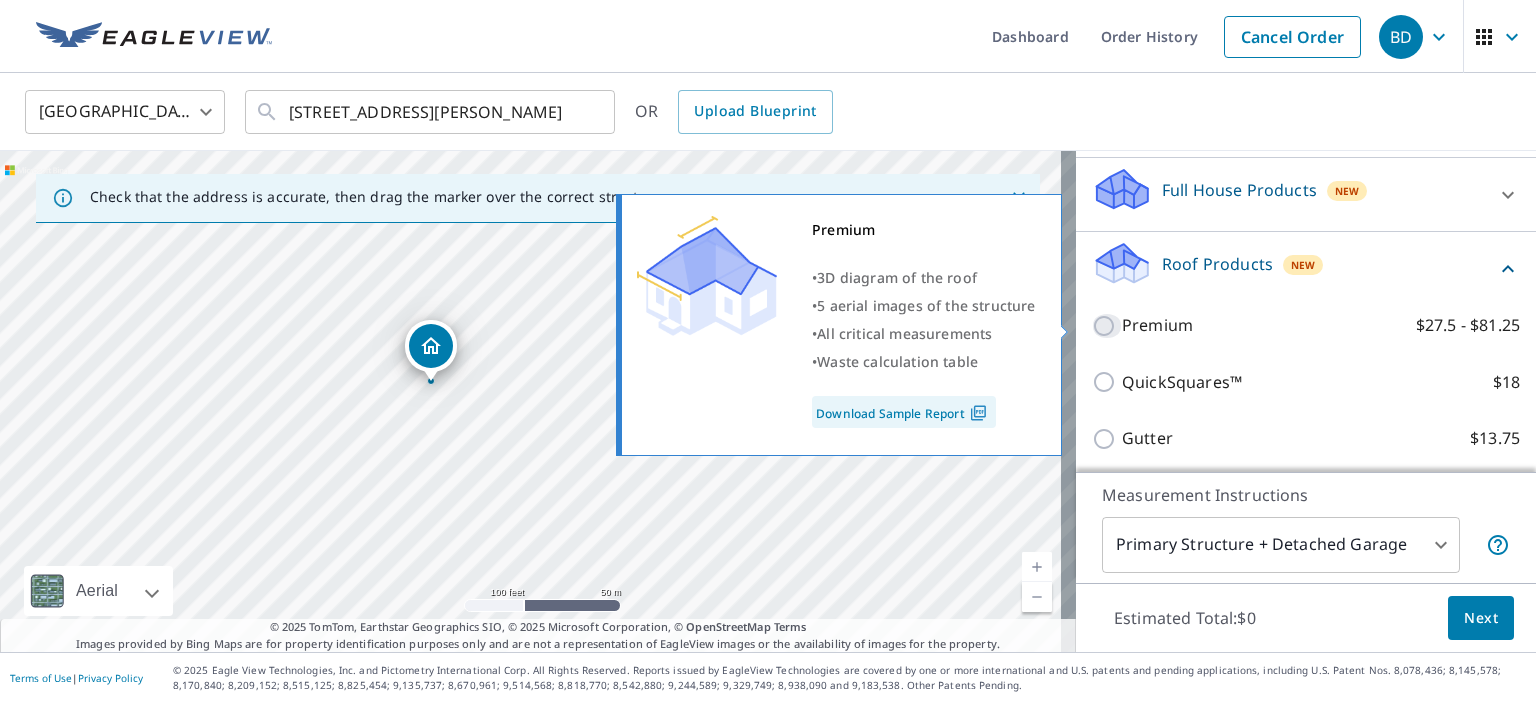 click on "Premium $27.5 - $81.25" at bounding box center [1107, 326] 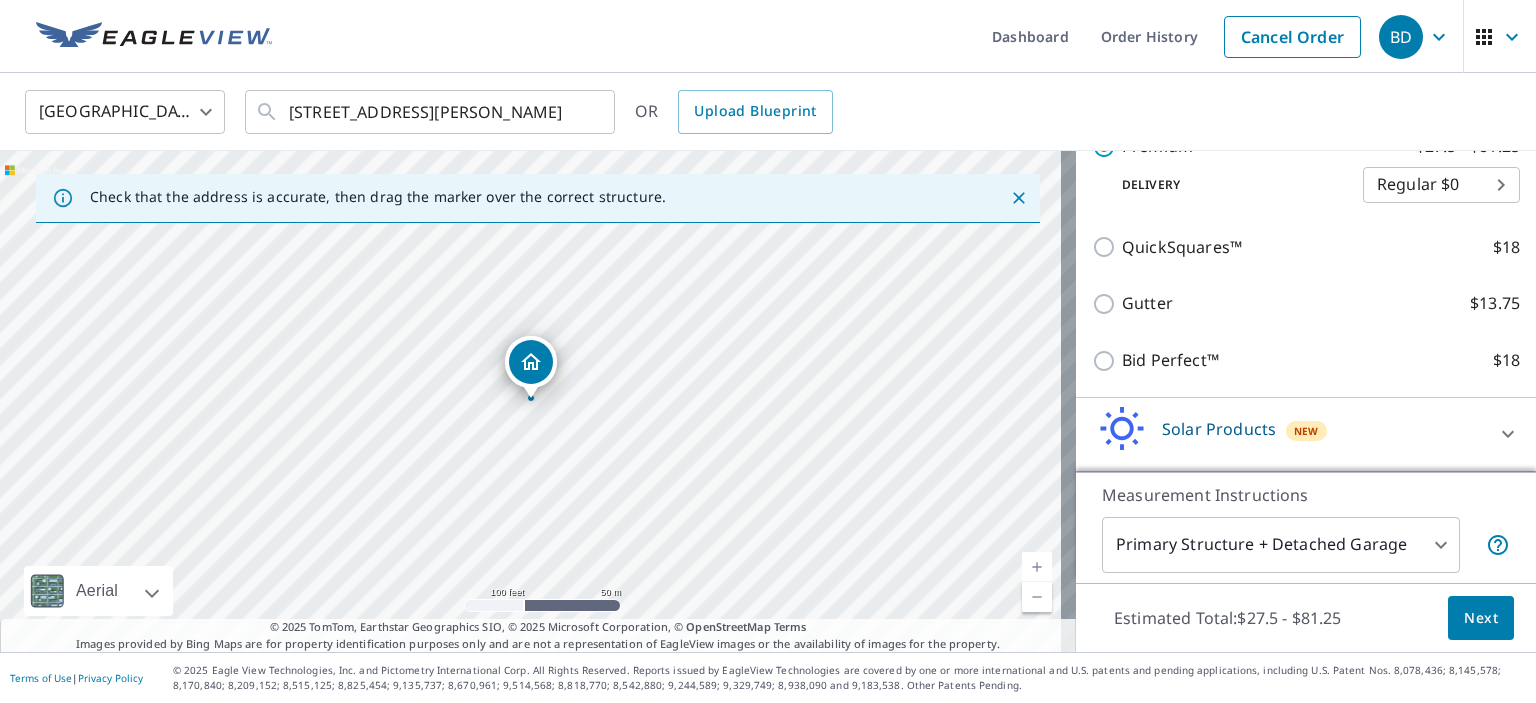 scroll, scrollTop: 471, scrollLeft: 0, axis: vertical 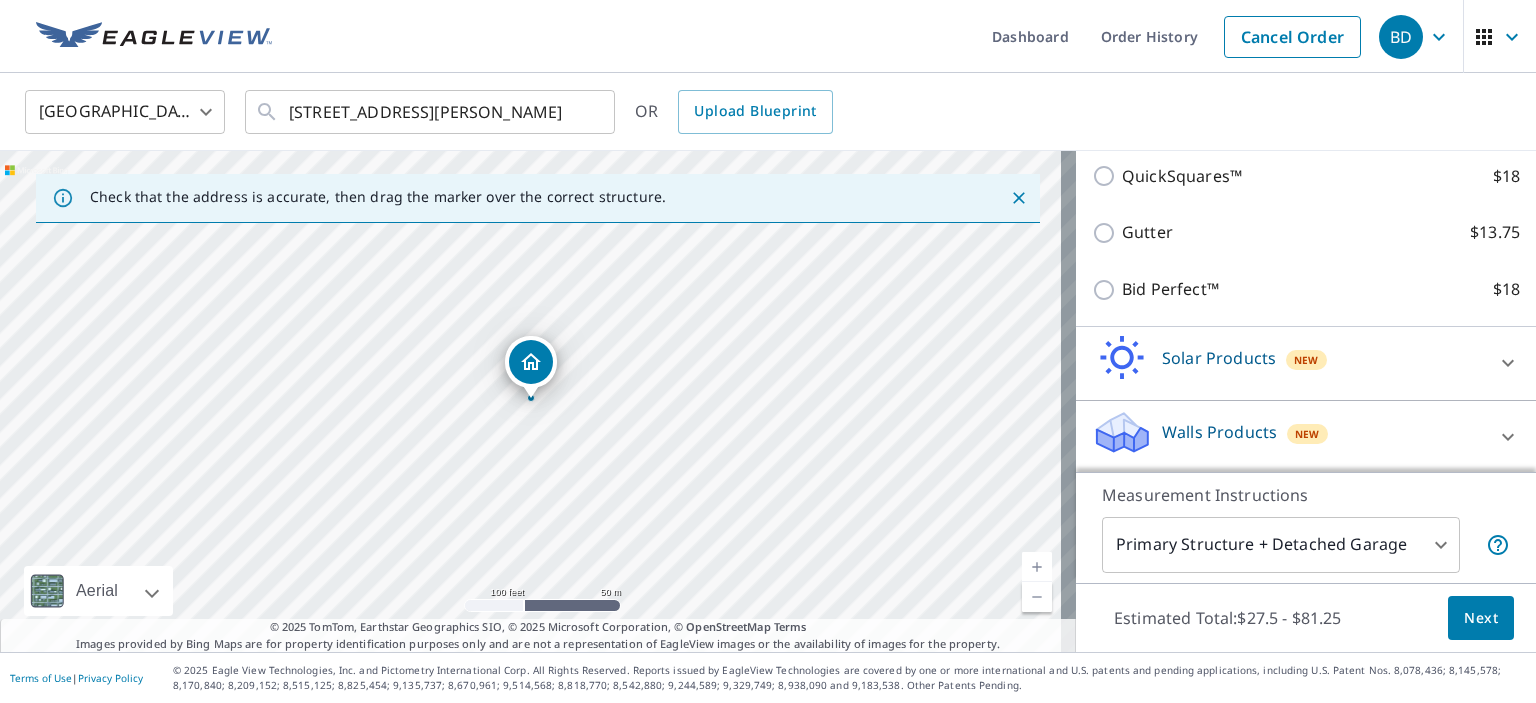 click on "Next" at bounding box center [1481, 618] 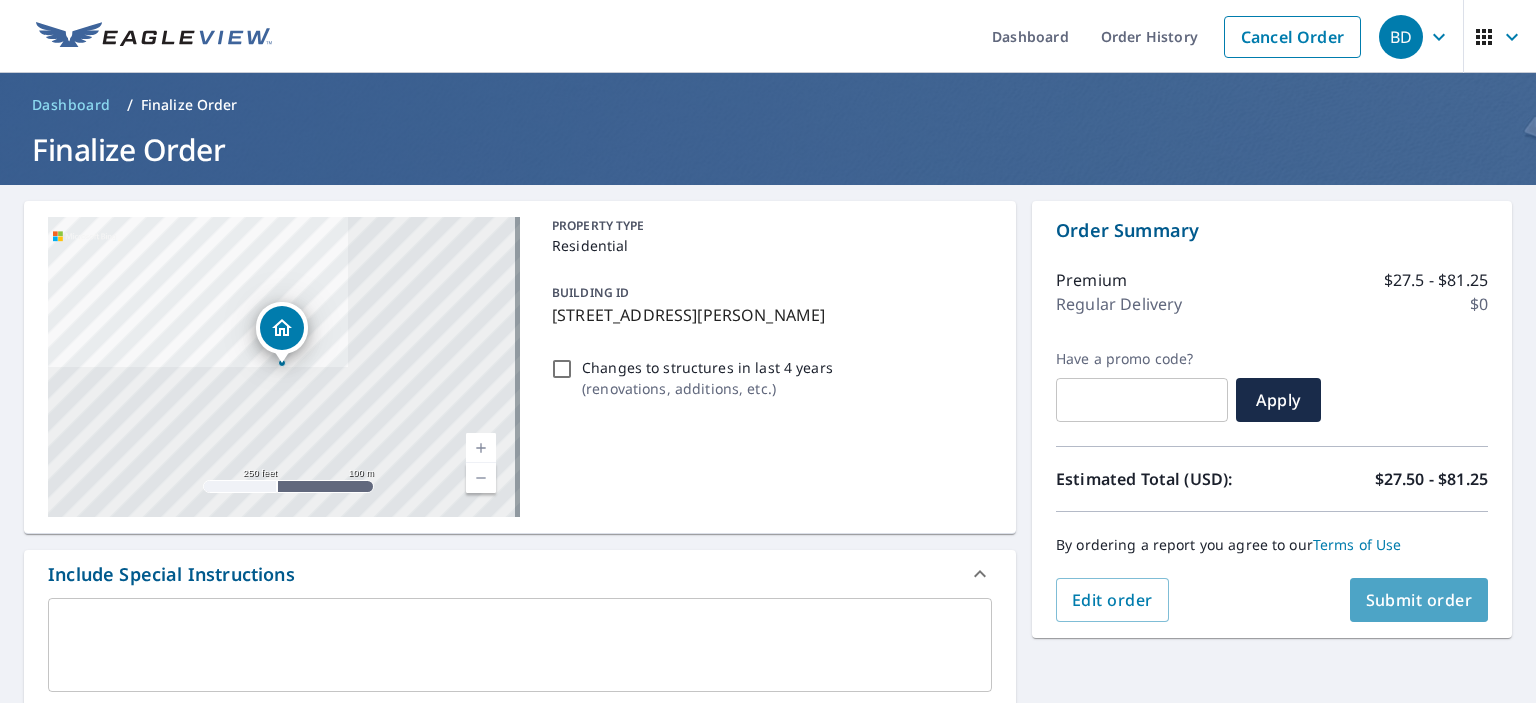 click on "Submit order" at bounding box center (1419, 600) 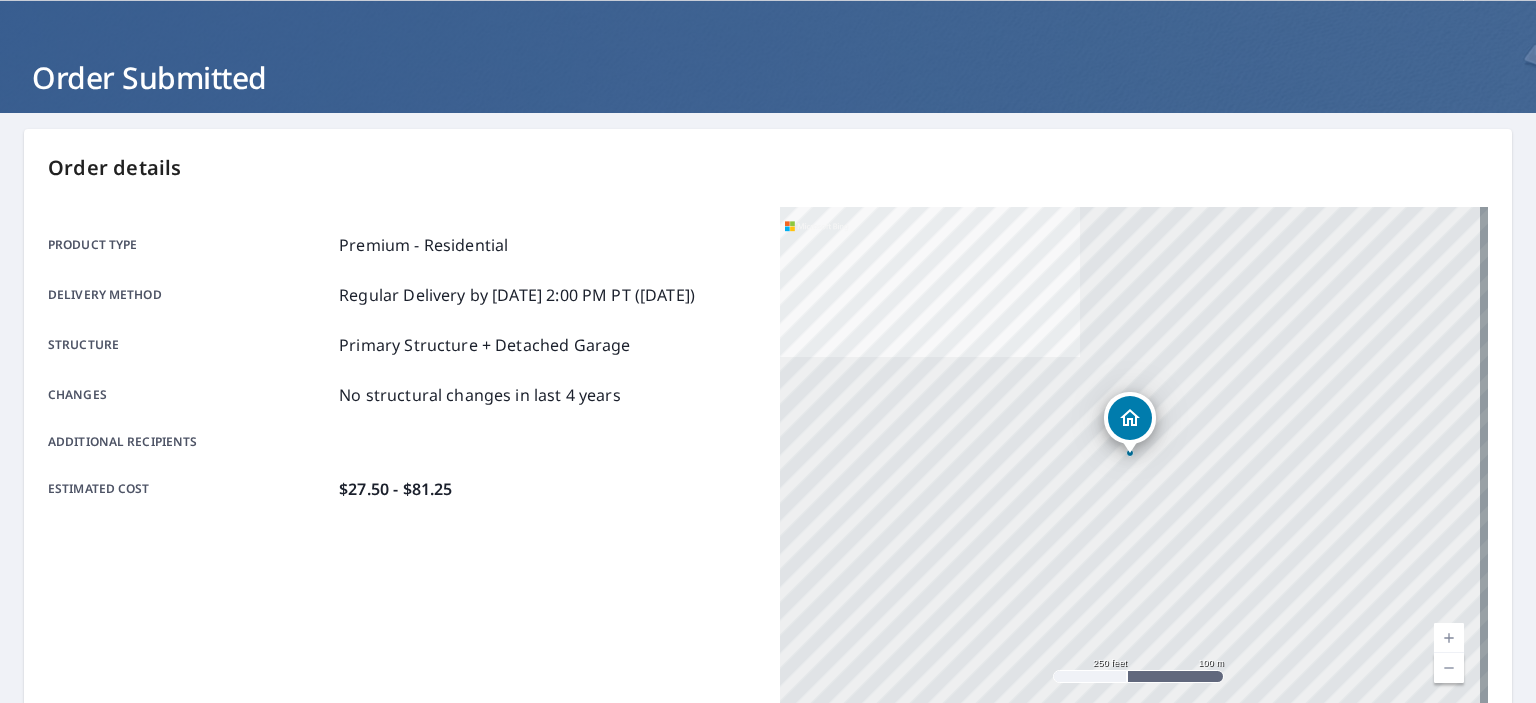 scroll, scrollTop: 0, scrollLeft: 0, axis: both 